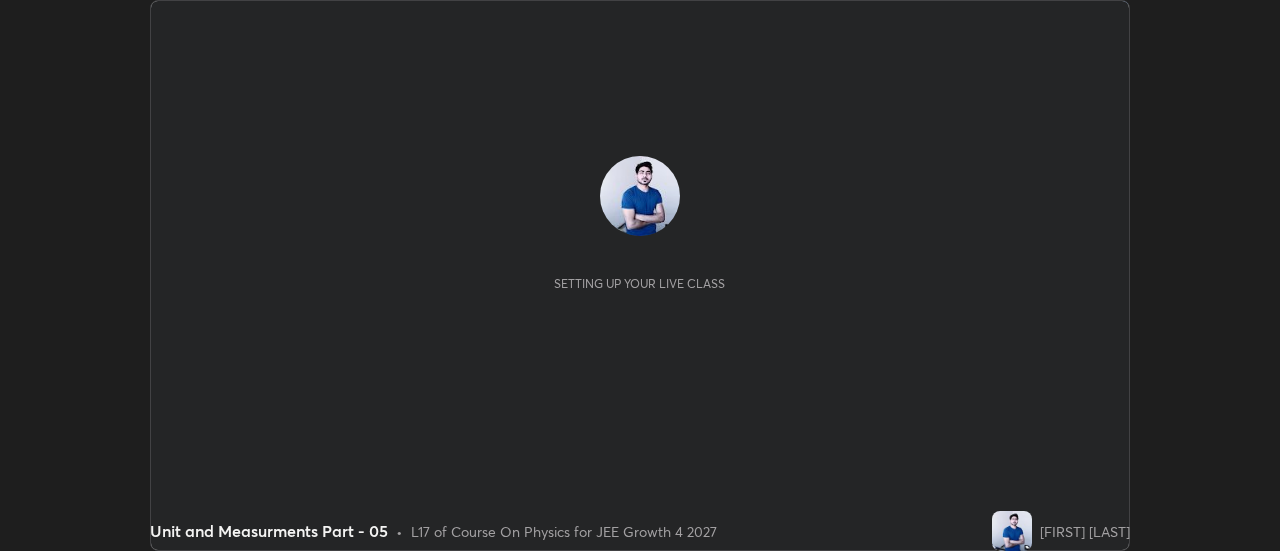 scroll, scrollTop: 0, scrollLeft: 0, axis: both 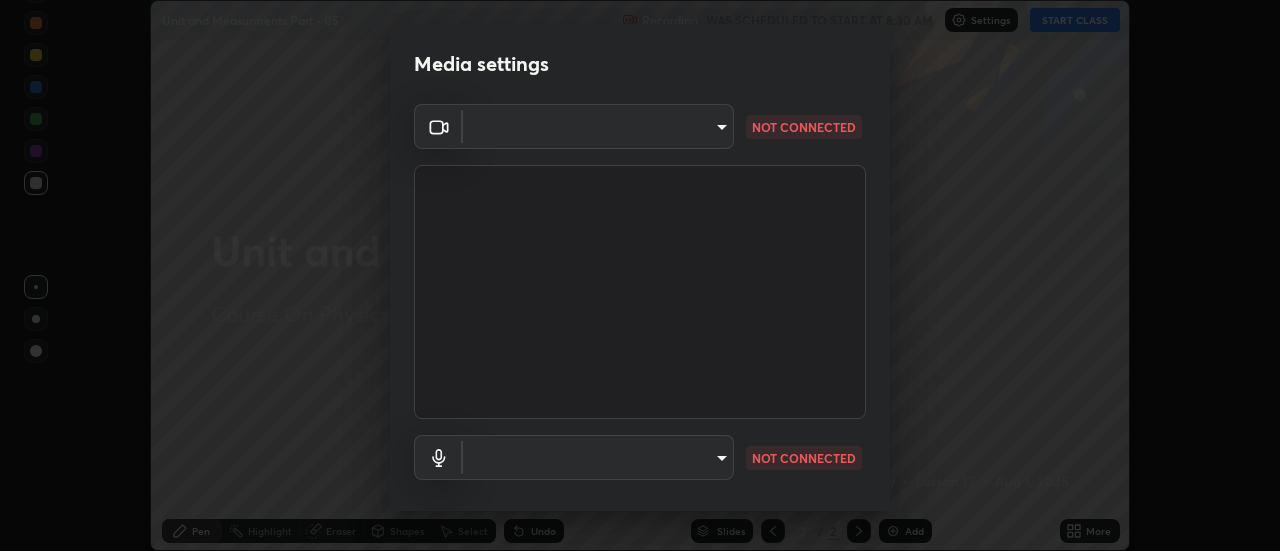 type on "de4d584312b4434b91bb48b0c0e382846541704910f56accdd629dbaa70238e6" 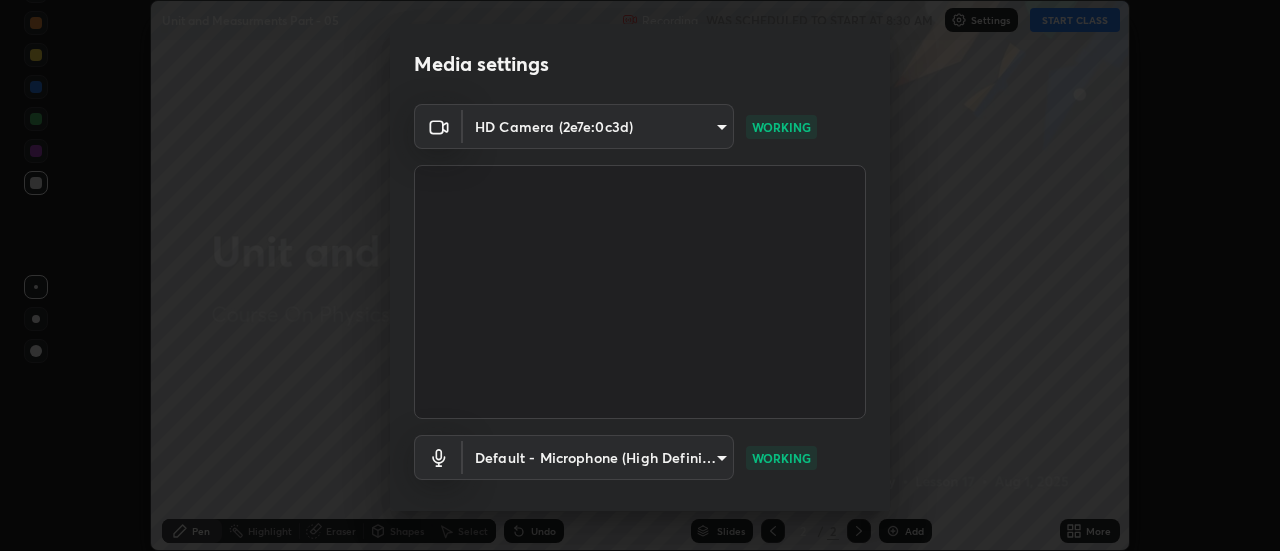 click on "Erase all Unit and Measurments Part - 05 Recording WAS SCHEDULED TO START AT  8:30 AM Settings START CLASS Setting up your live class Unit and Measurments Part - 05 • L17 of Course On Physics for JEE Growth 4 2027 [FIRST] [LAST] Pen Highlight Eraser Shapes Select Undo Slides 2 / 2 Add More No doubts shared Encourage your learners to ask a doubt for better clarity Report an issue Reason for reporting Buffering Chat not working Audio - Video sync issue Educator video quality low ​ Attach an image Report Media settings HD Camera (2e7e:0c3d) de4d584312b4434b91bb48b0c0e382846541704910f56accdd629dbaa70238e6 WORKING Default - Microphone (High Definition Audio Device) default WORKING 1 / 5 Next" at bounding box center [640, 275] 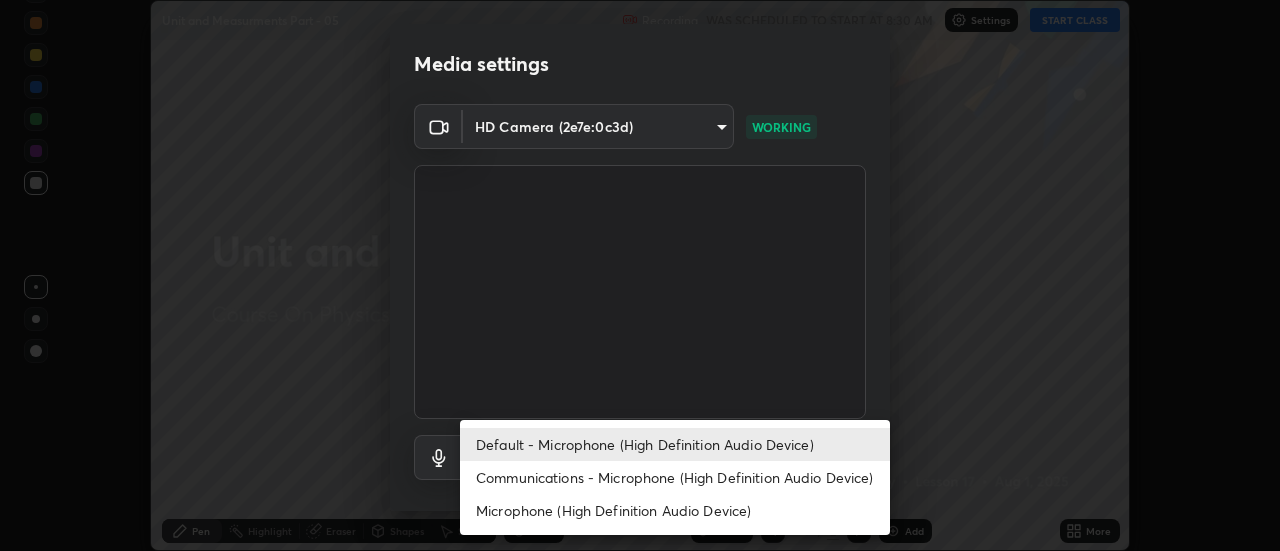 click on "Communications - Microphone (High Definition Audio Device)" at bounding box center [675, 477] 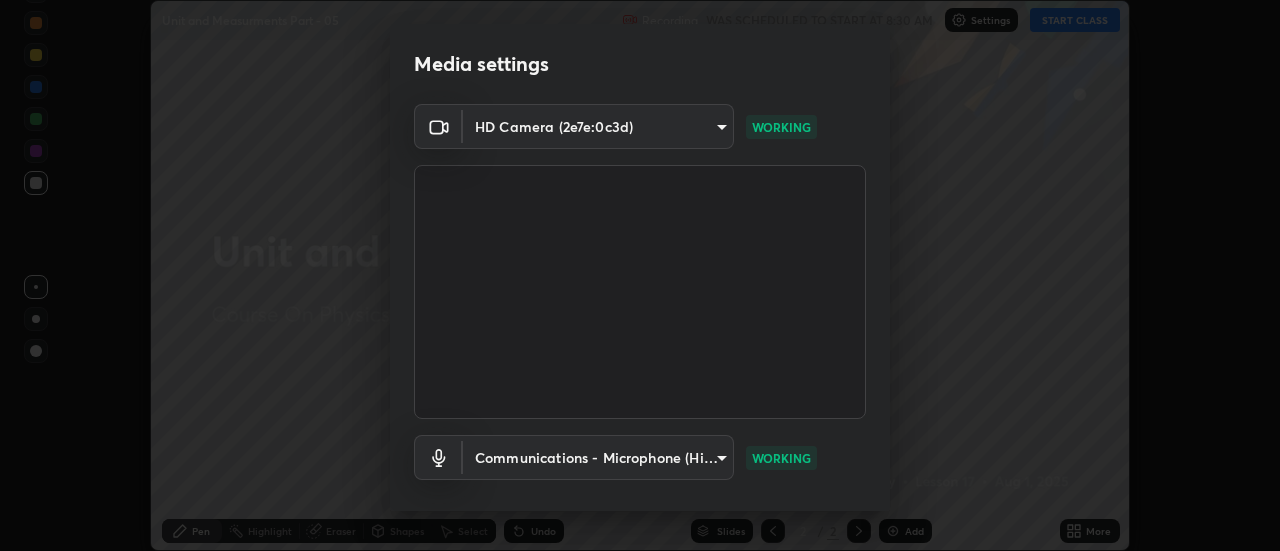 click on "Erase all Unit and Measurments Part - 05 Recording WAS SCHEDULED TO START AT  8:30 AM Settings START CLASS Setting up your live class Unit and Measurments Part - 05 • L17 of Course On Physics for JEE Growth 4 2027 [FIRST] [LAST] Pen Highlight Eraser Shapes Select Undo Slides 2 / 2 Add More No doubts shared Encourage your learners to ask a doubt for better clarity Report an issue Reason for reporting Buffering Chat not working Audio - Video sync issue Educator video quality low ​ Attach an image Report Media settings HD Camera (2e7e:0c3d) de4d584312b4434b91bb48b0c0e382846541704910f56accdd629dbaa70238e6 WORKING Communications - Microphone (High Definition Audio Device) communications WORKING 1 / 5 Next" at bounding box center (640, 275) 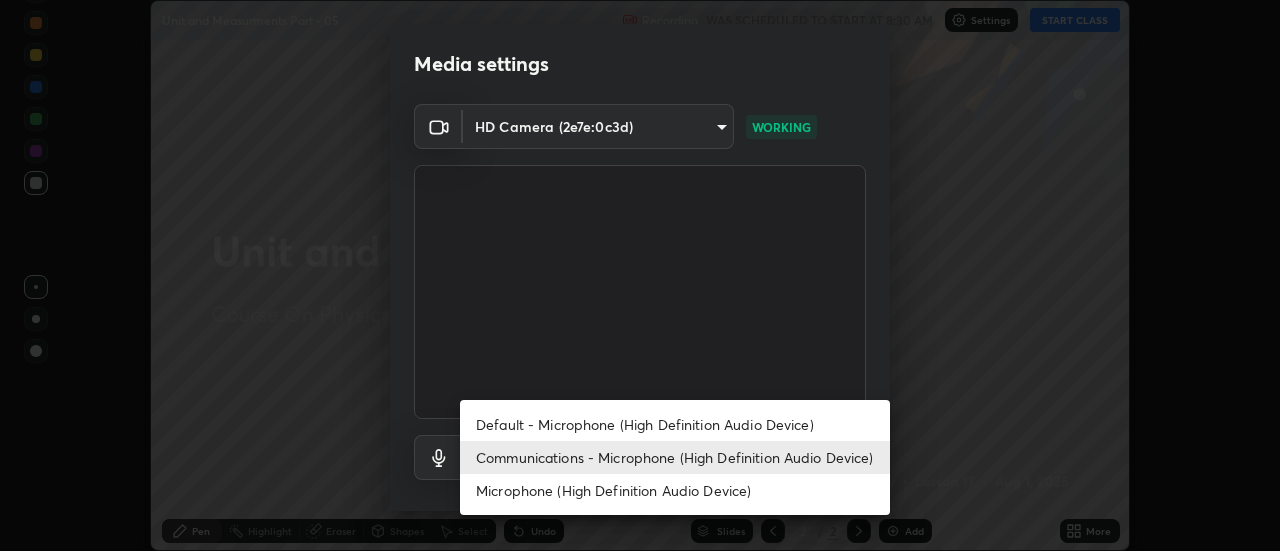 click on "Default - Microphone (High Definition Audio Device)" at bounding box center (675, 424) 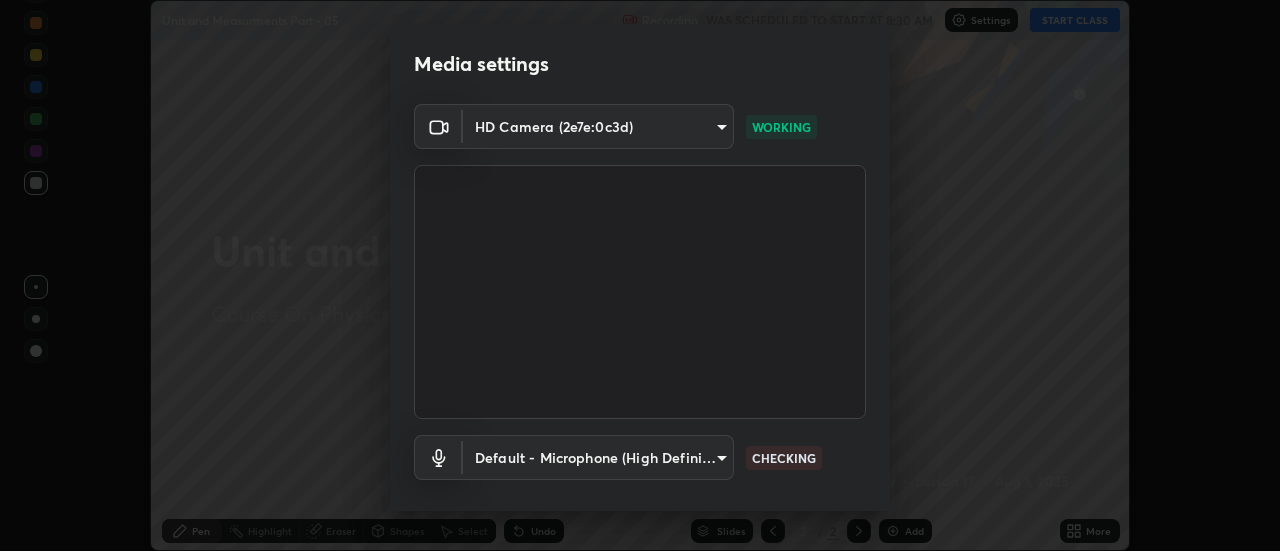 type on "default" 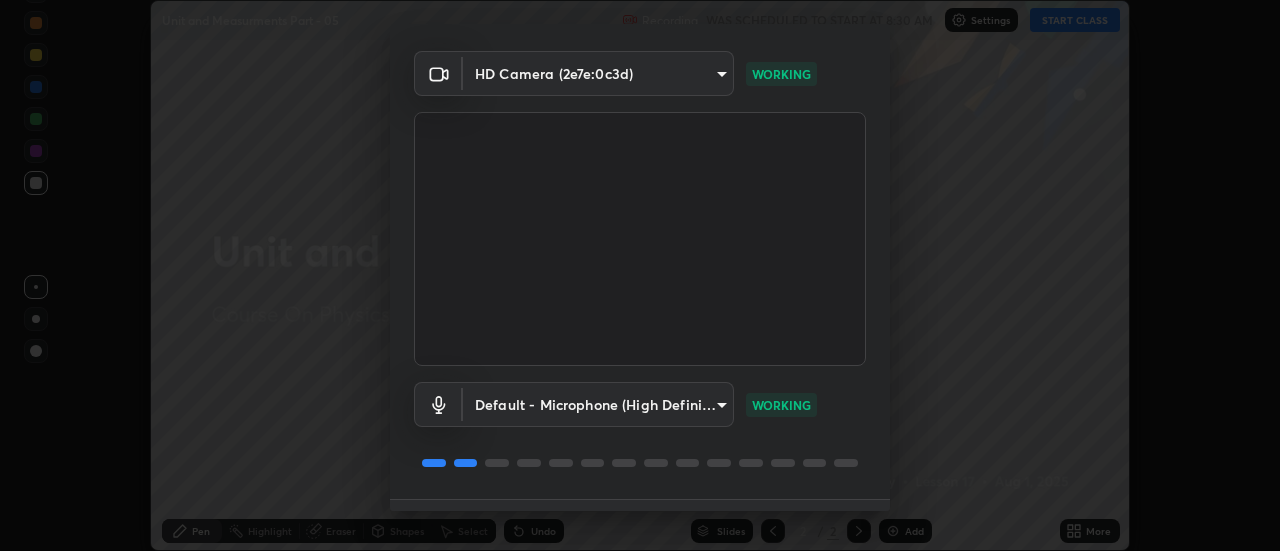 scroll, scrollTop: 105, scrollLeft: 0, axis: vertical 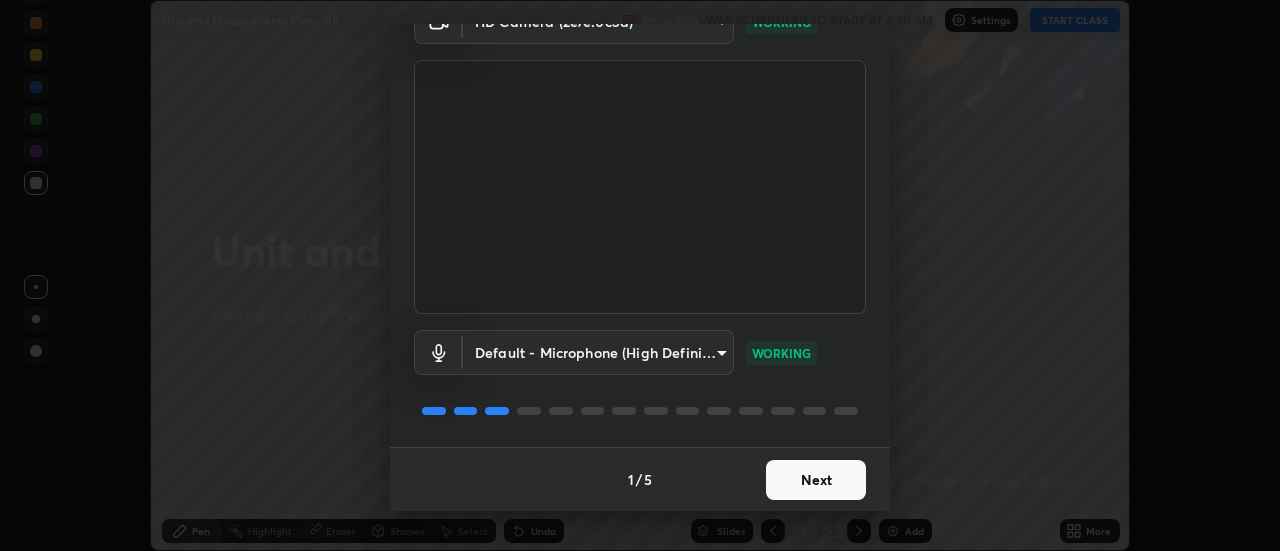 click on "Next" at bounding box center [816, 480] 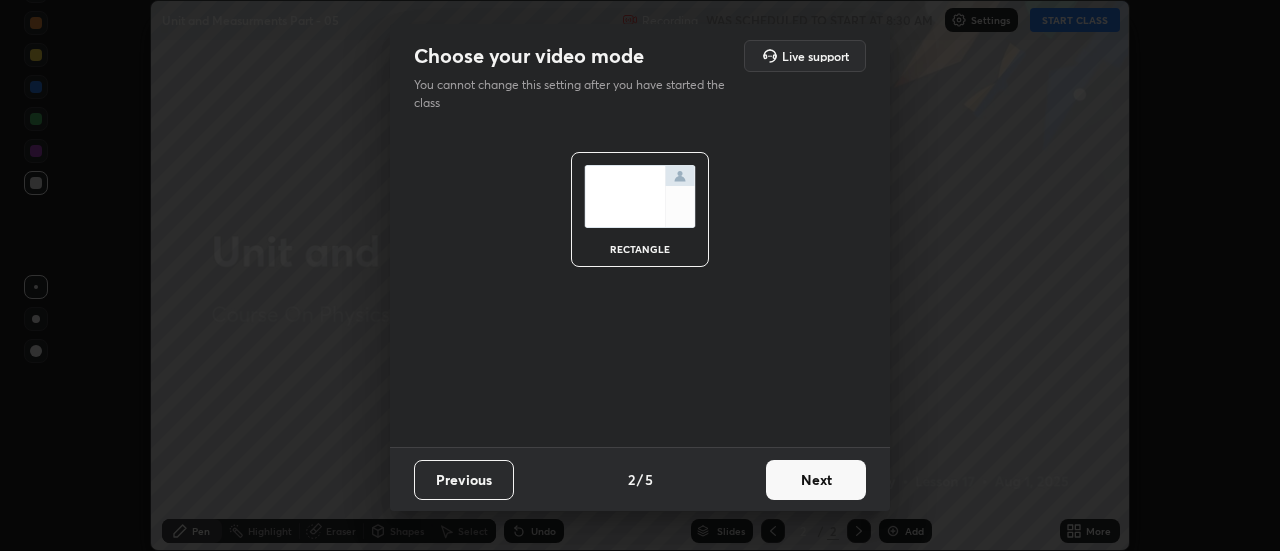 scroll, scrollTop: 0, scrollLeft: 0, axis: both 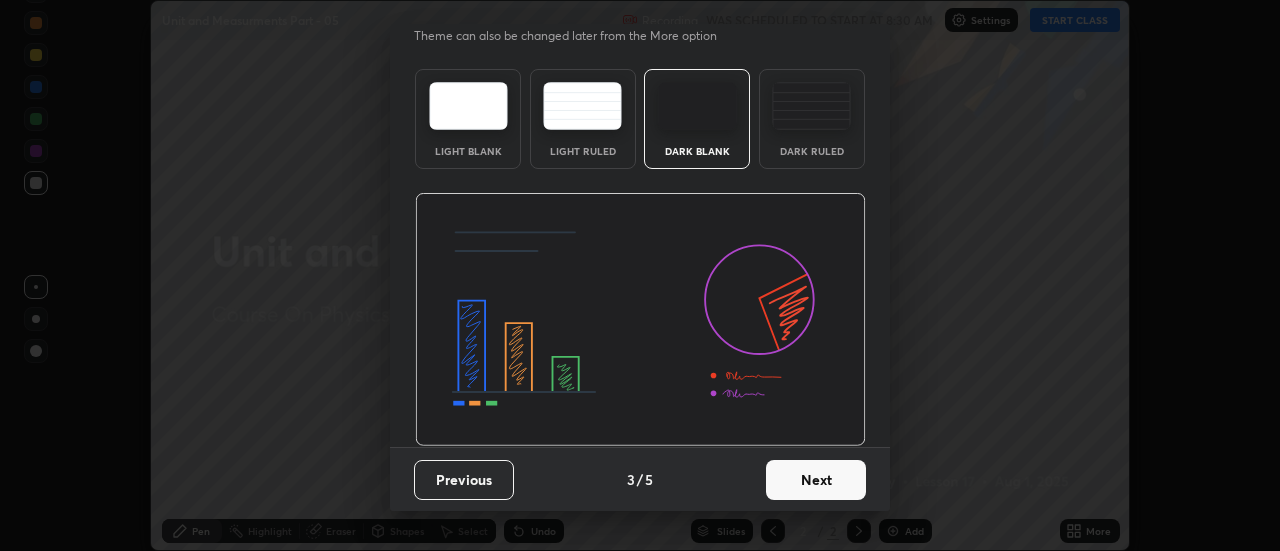 click on "Next" at bounding box center (816, 480) 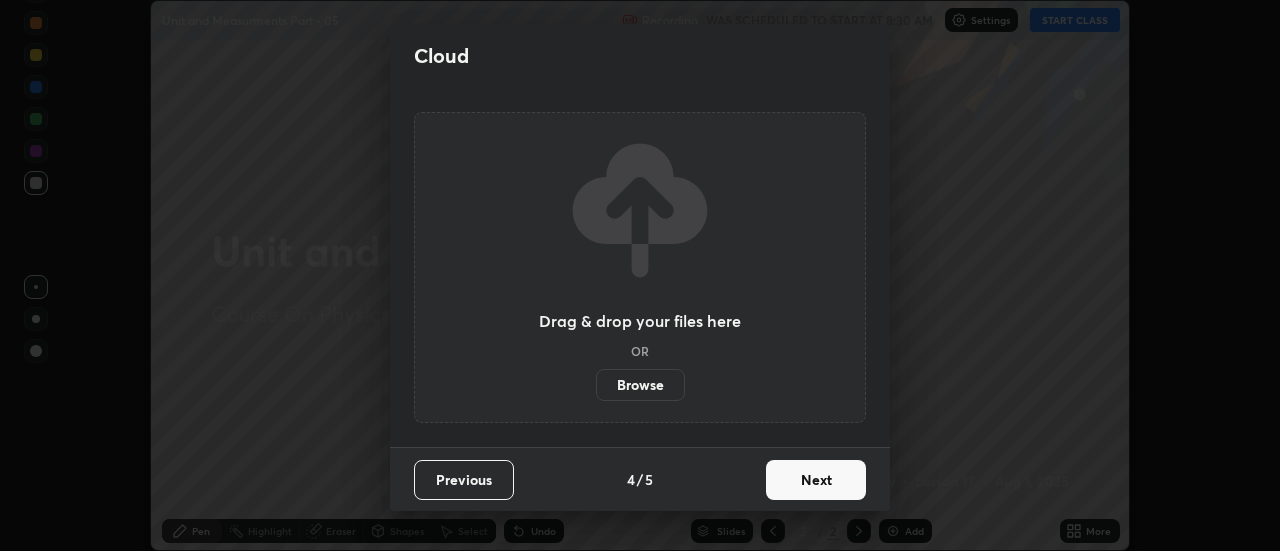 click on "Next" at bounding box center (816, 480) 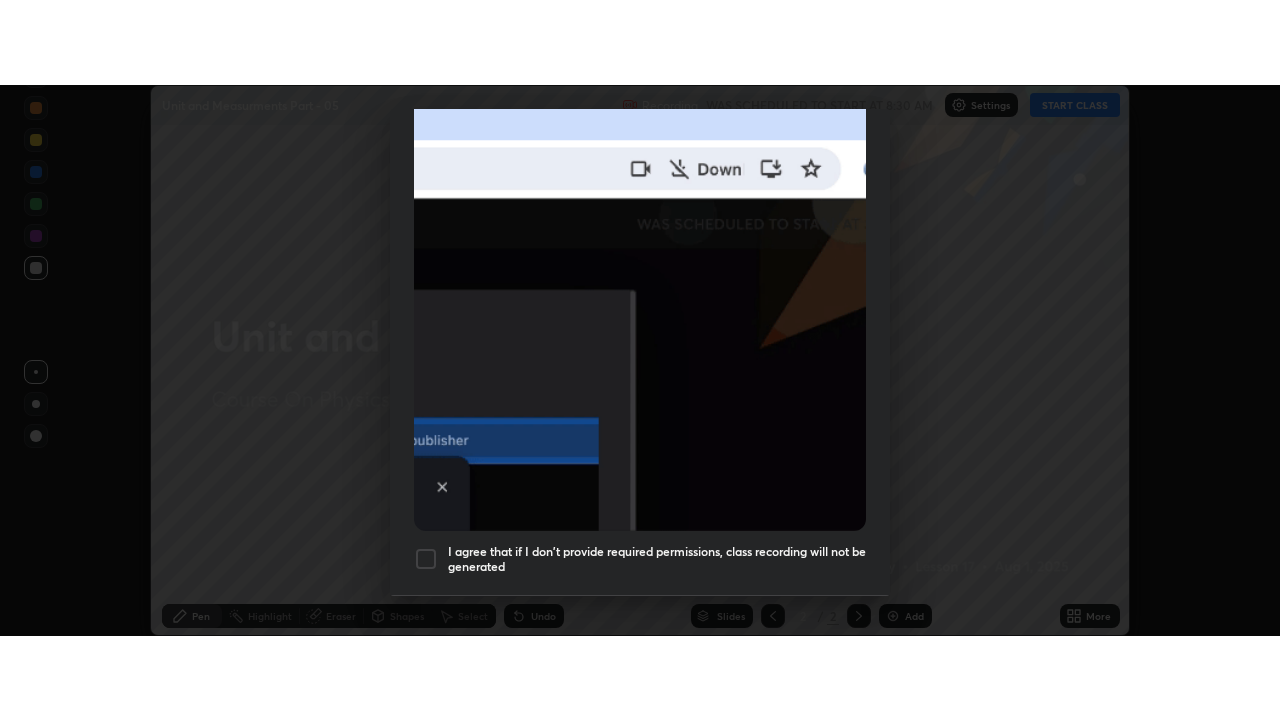 scroll, scrollTop: 513, scrollLeft: 0, axis: vertical 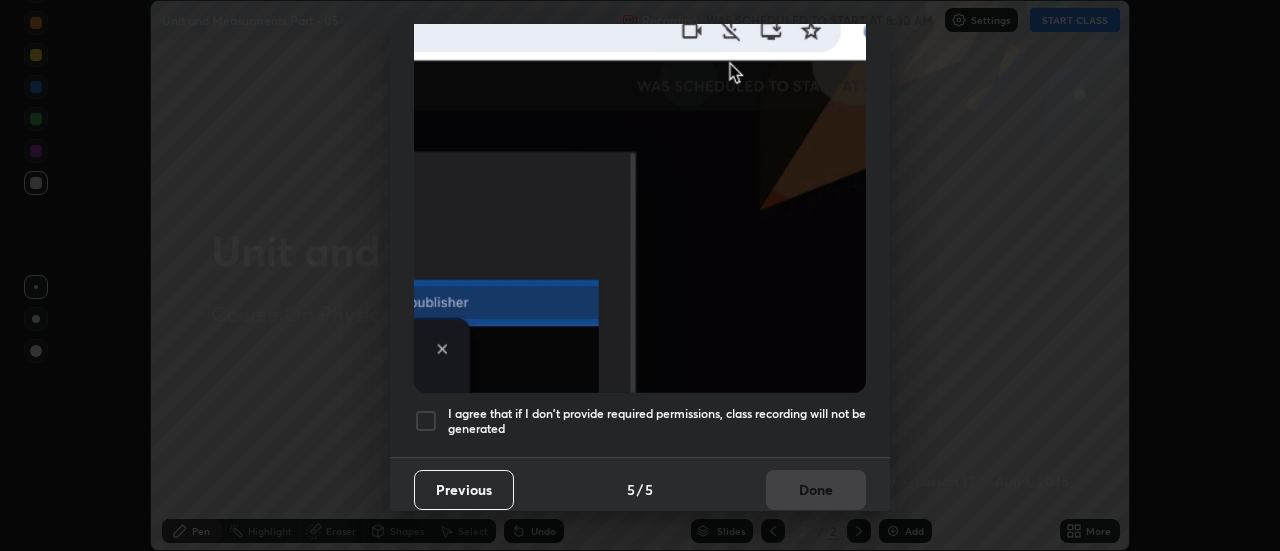 click at bounding box center [426, 421] 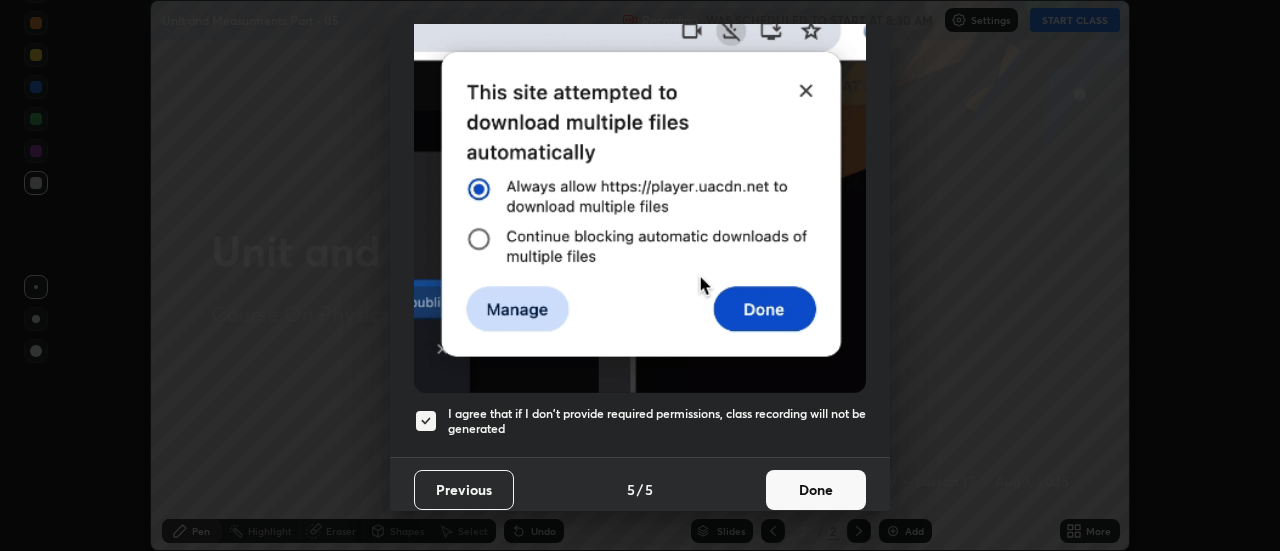click on "Done" at bounding box center (816, 490) 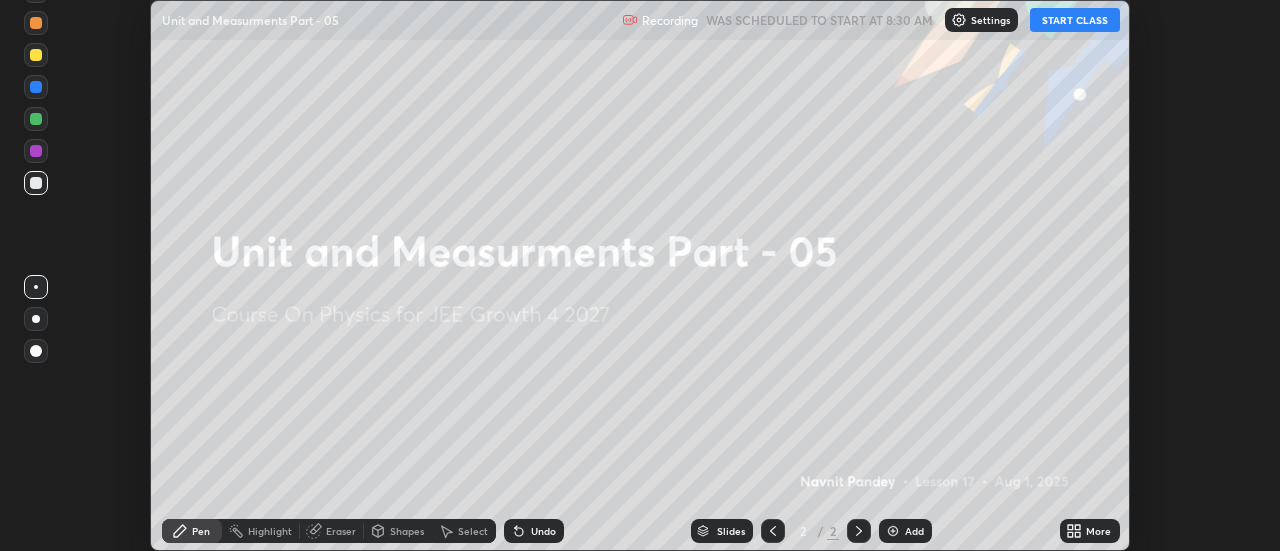 click 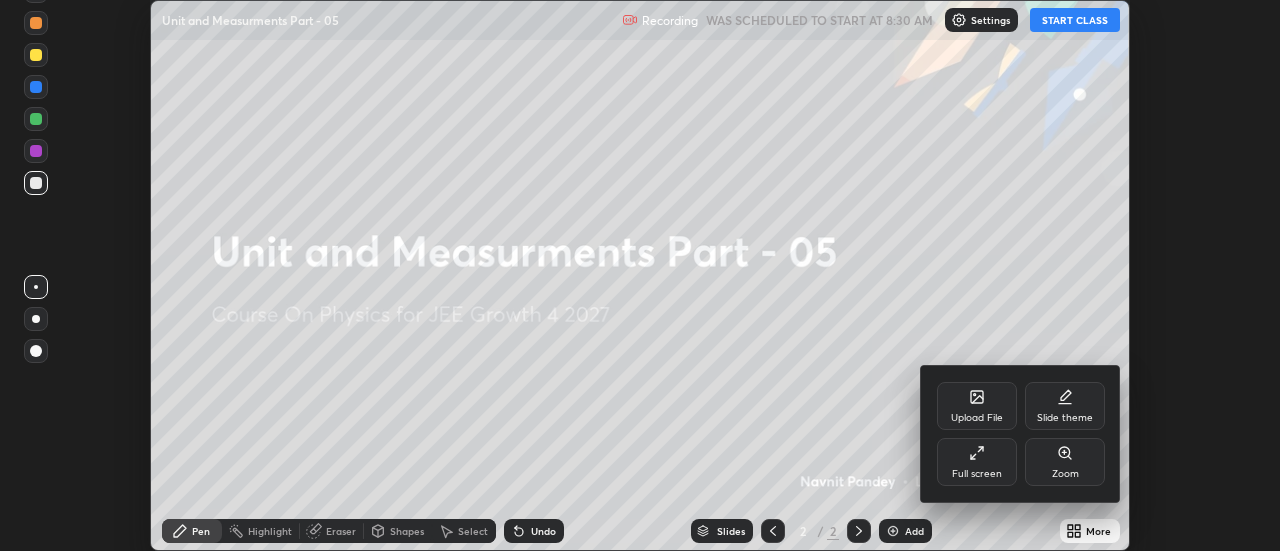 click 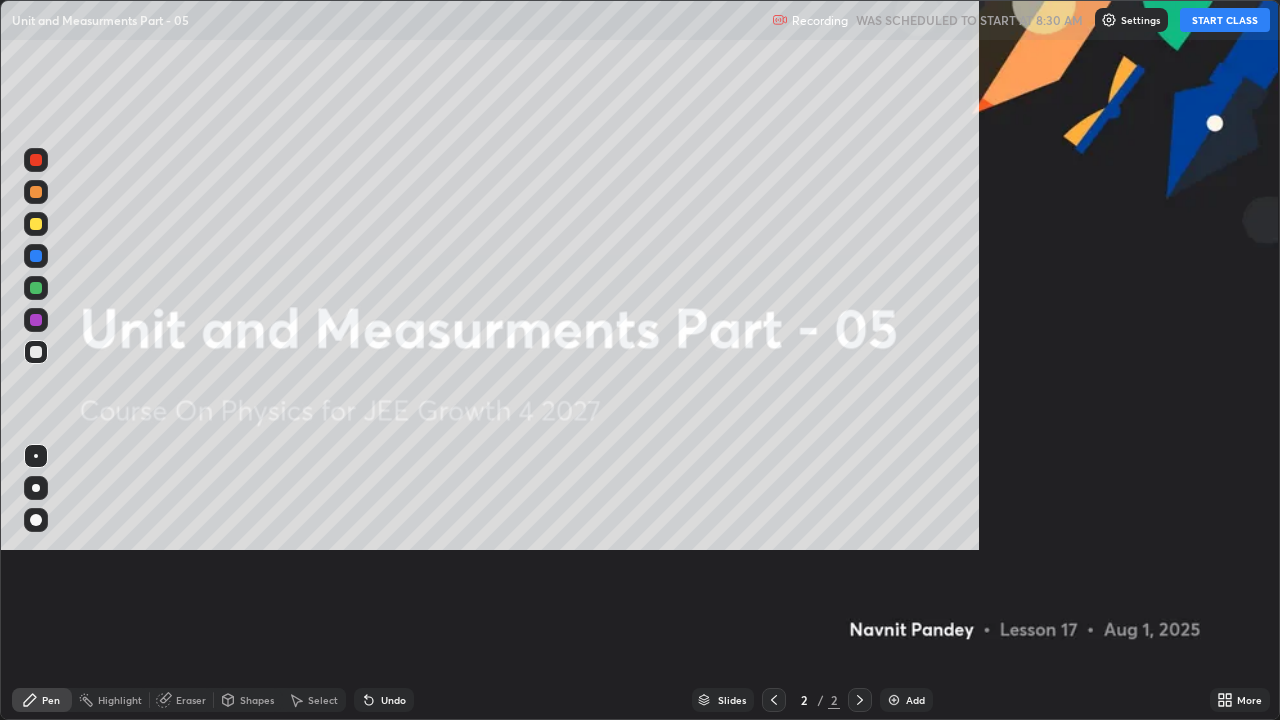 scroll, scrollTop: 99280, scrollLeft: 98720, axis: both 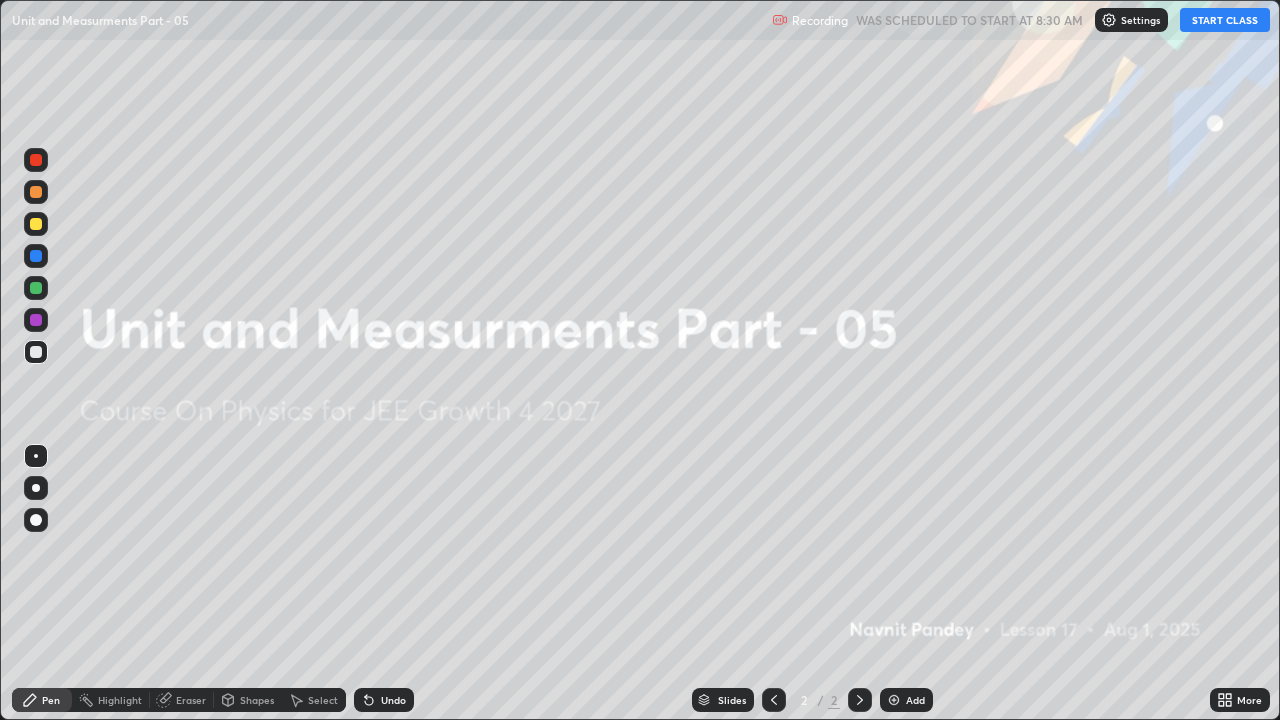 click on "START CLASS" at bounding box center (1225, 20) 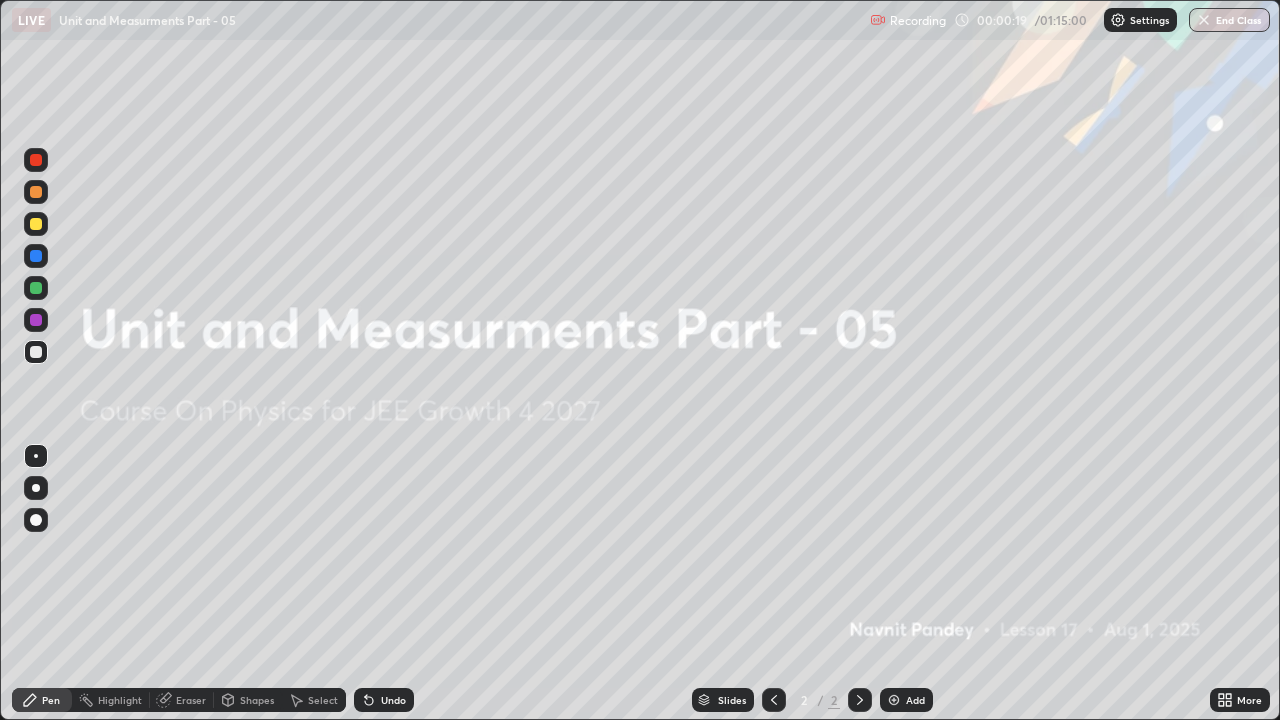 click on "Add" at bounding box center (915, 700) 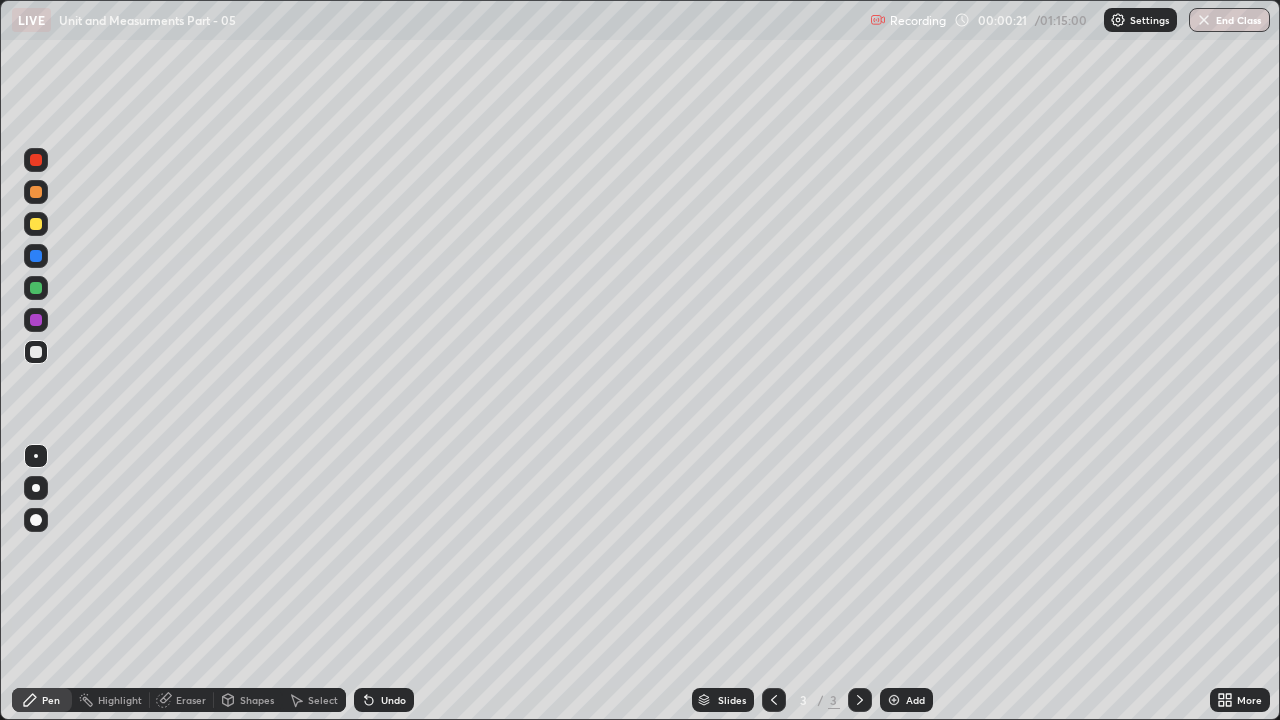 click at bounding box center [36, 488] 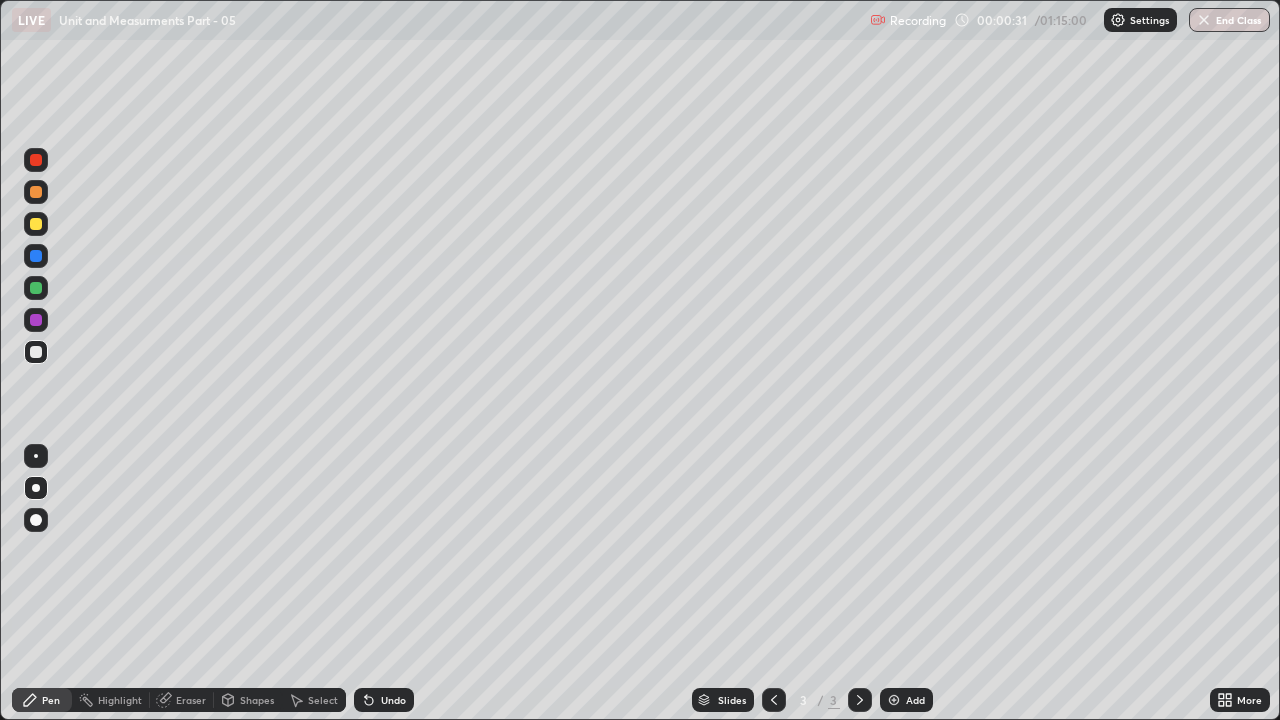 click 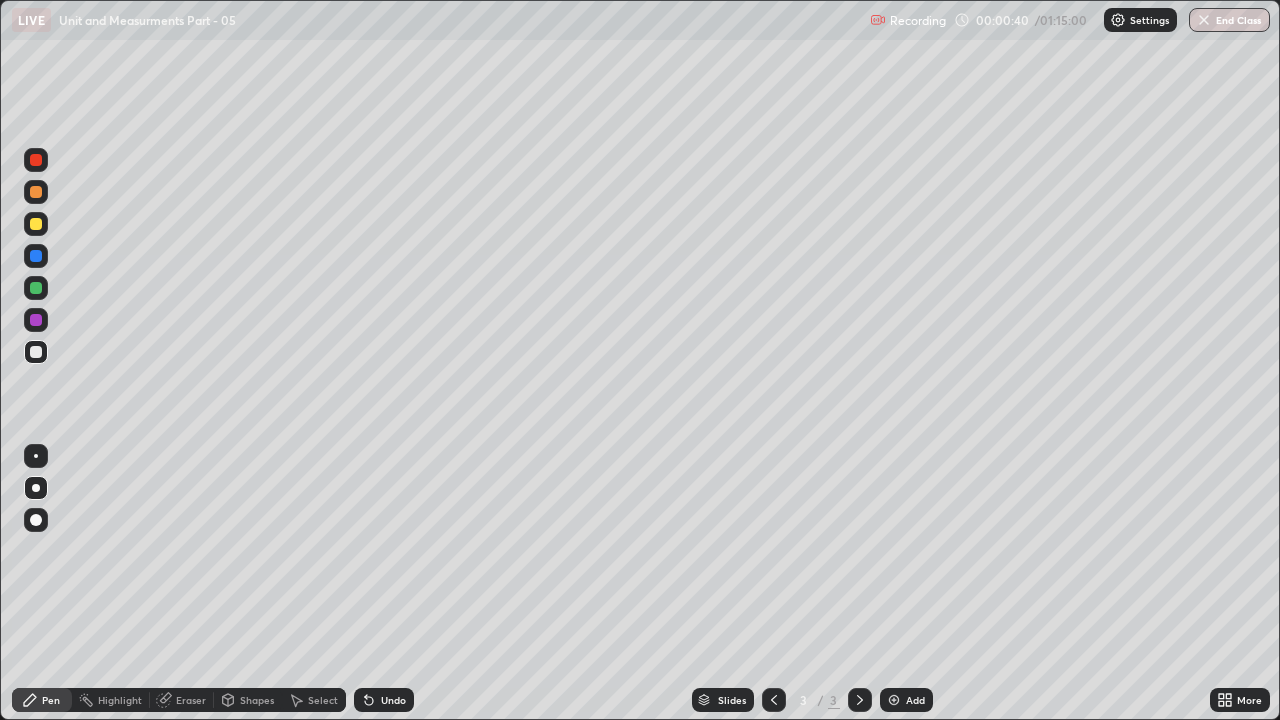 click at bounding box center [36, 456] 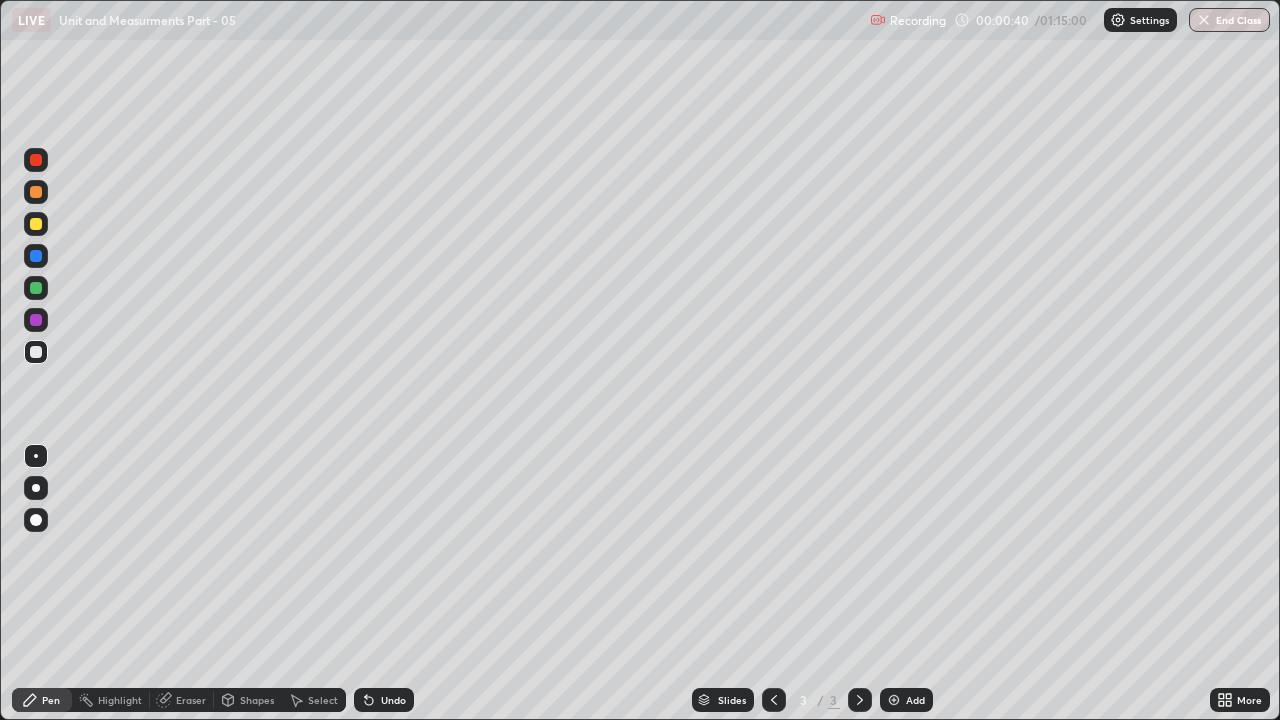 click at bounding box center [36, 288] 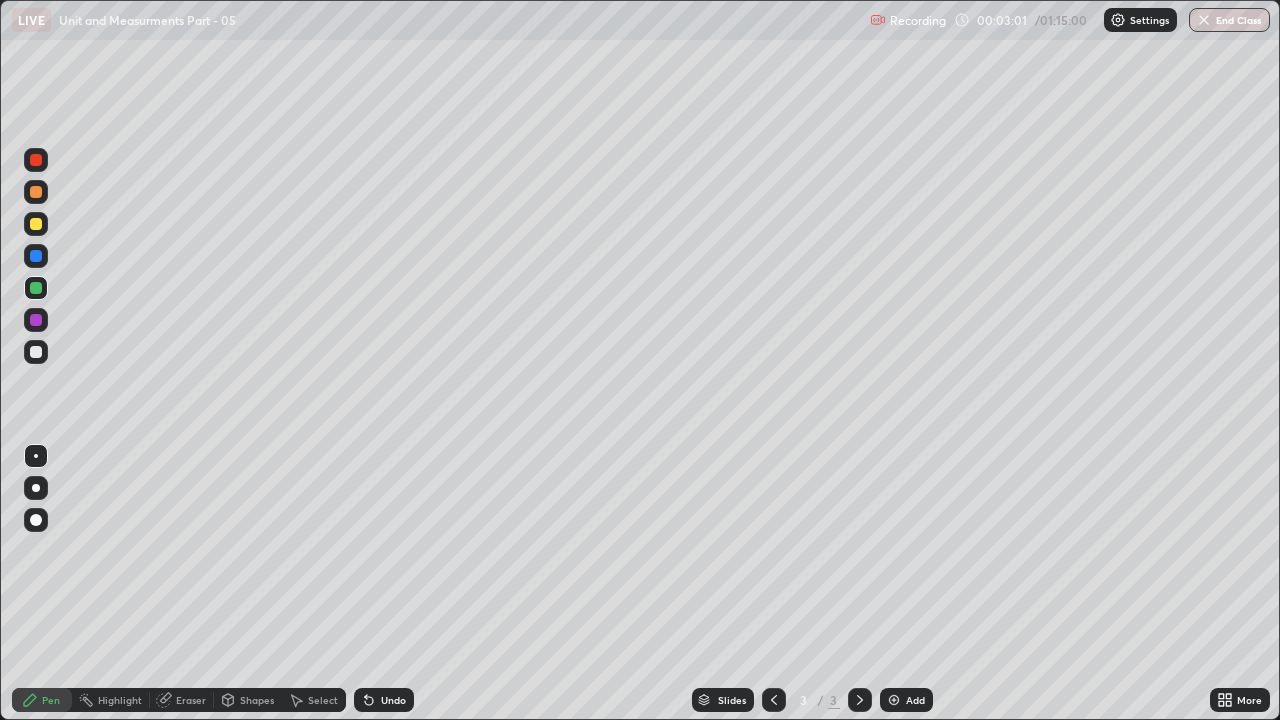 click on "Eraser" at bounding box center (191, 700) 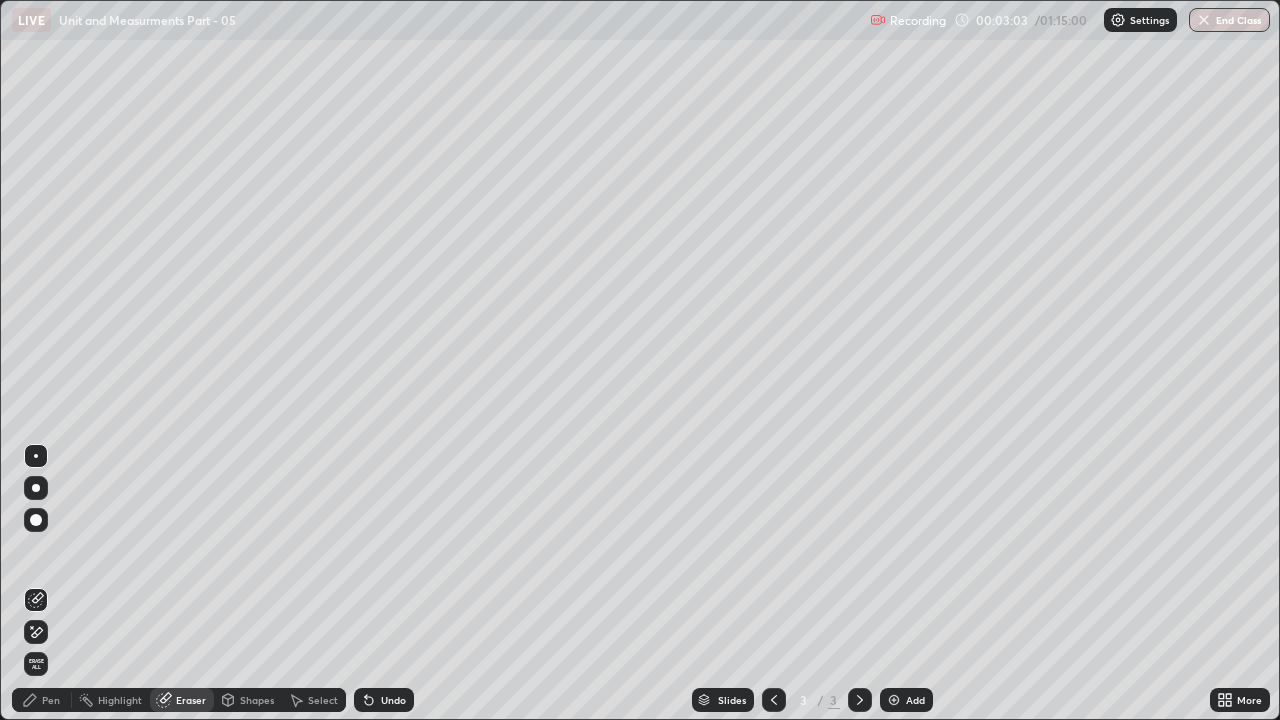 click on "Pen" at bounding box center (42, 700) 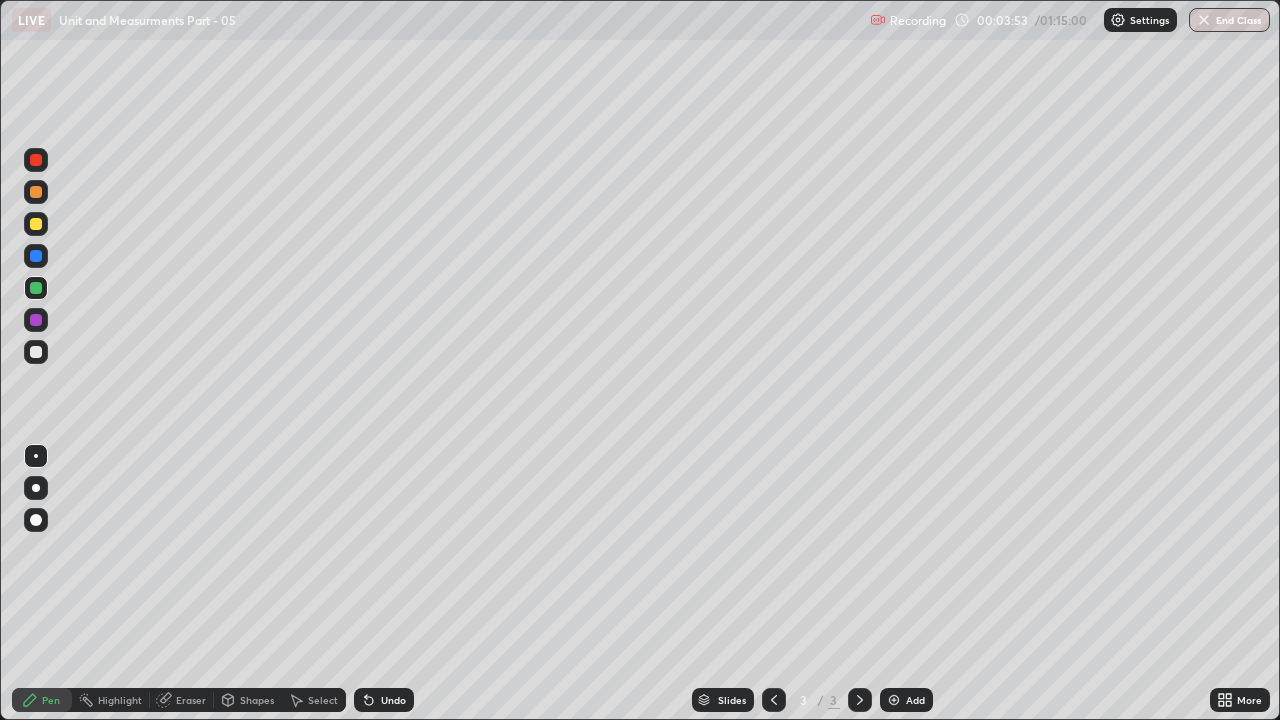 click on "Add" at bounding box center [915, 700] 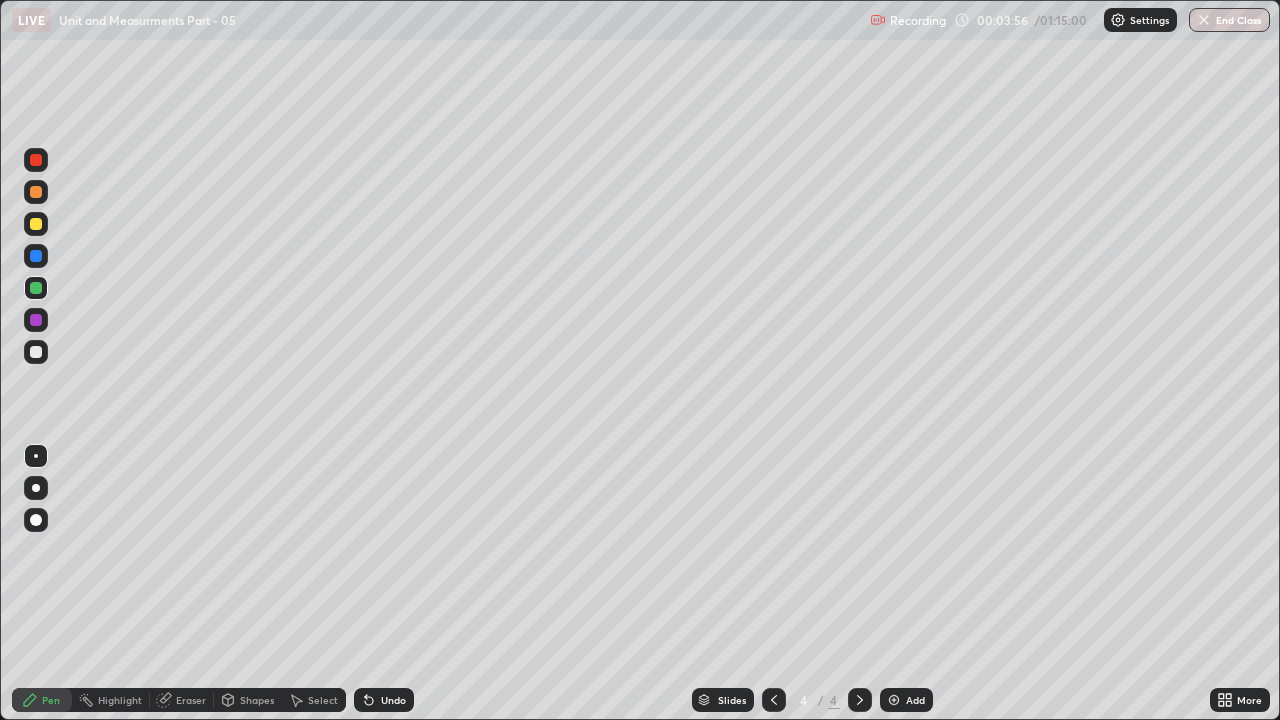 click at bounding box center (36, 352) 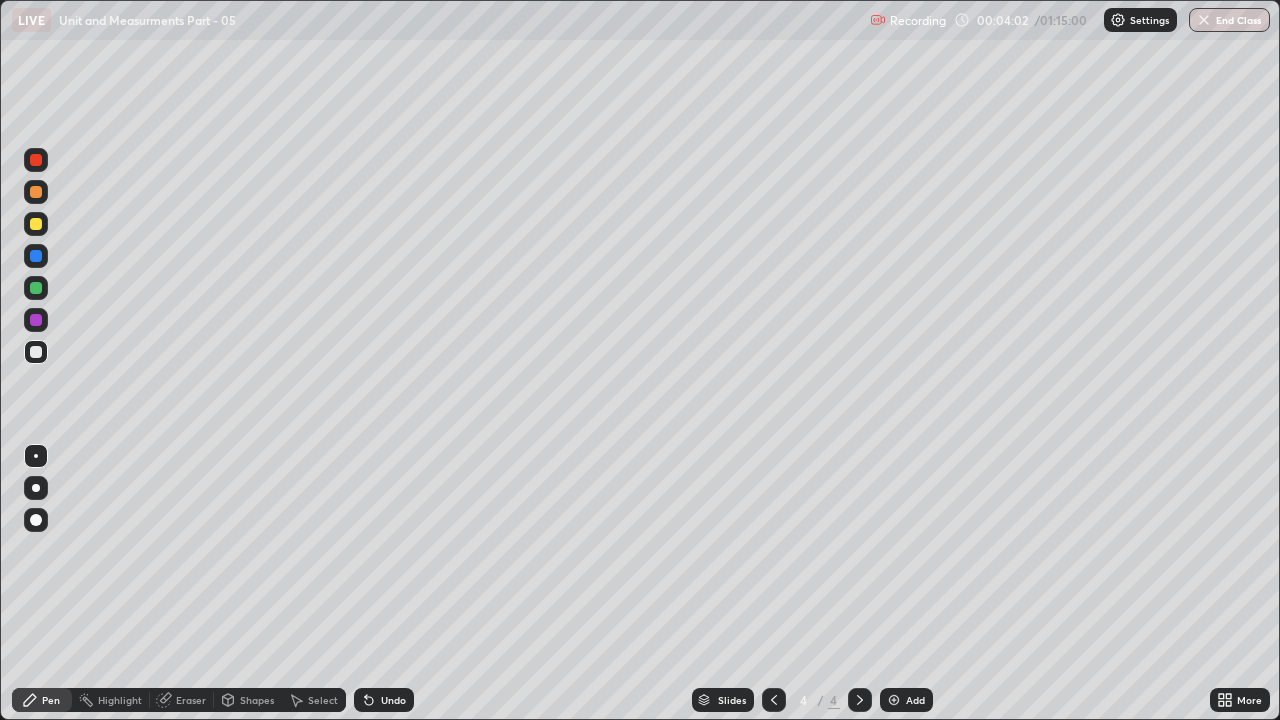 click at bounding box center (36, 288) 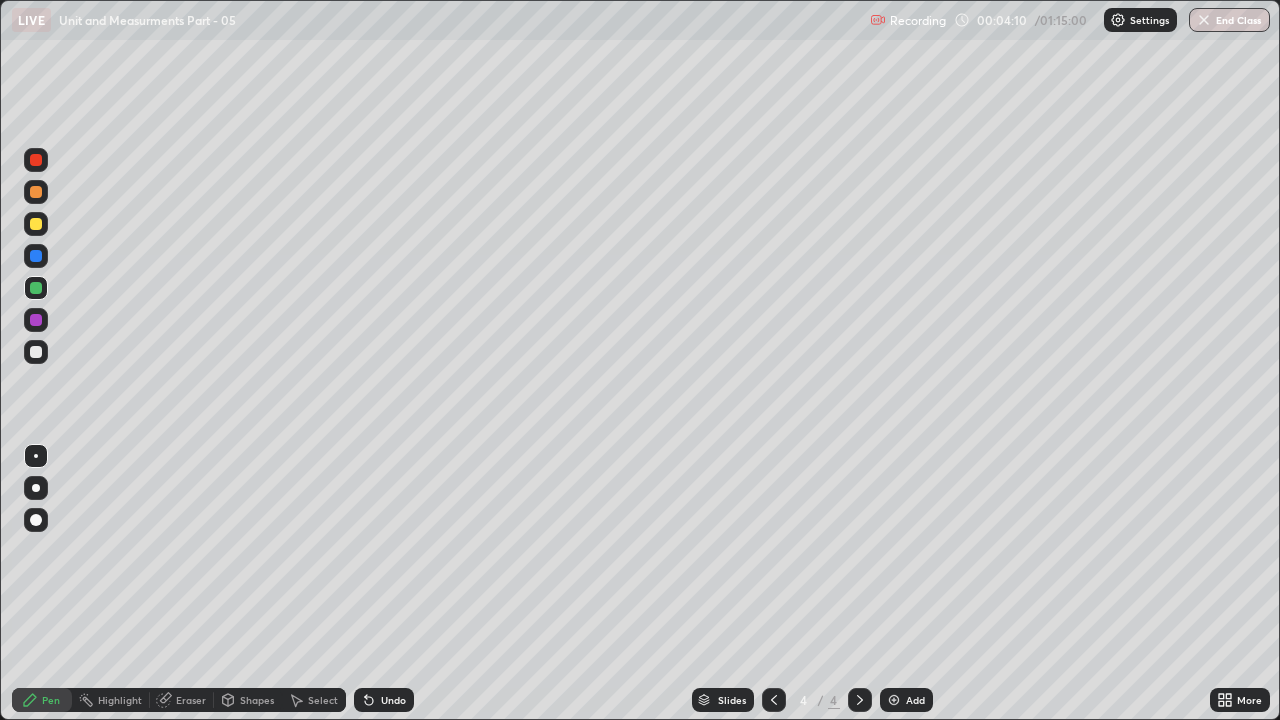 click 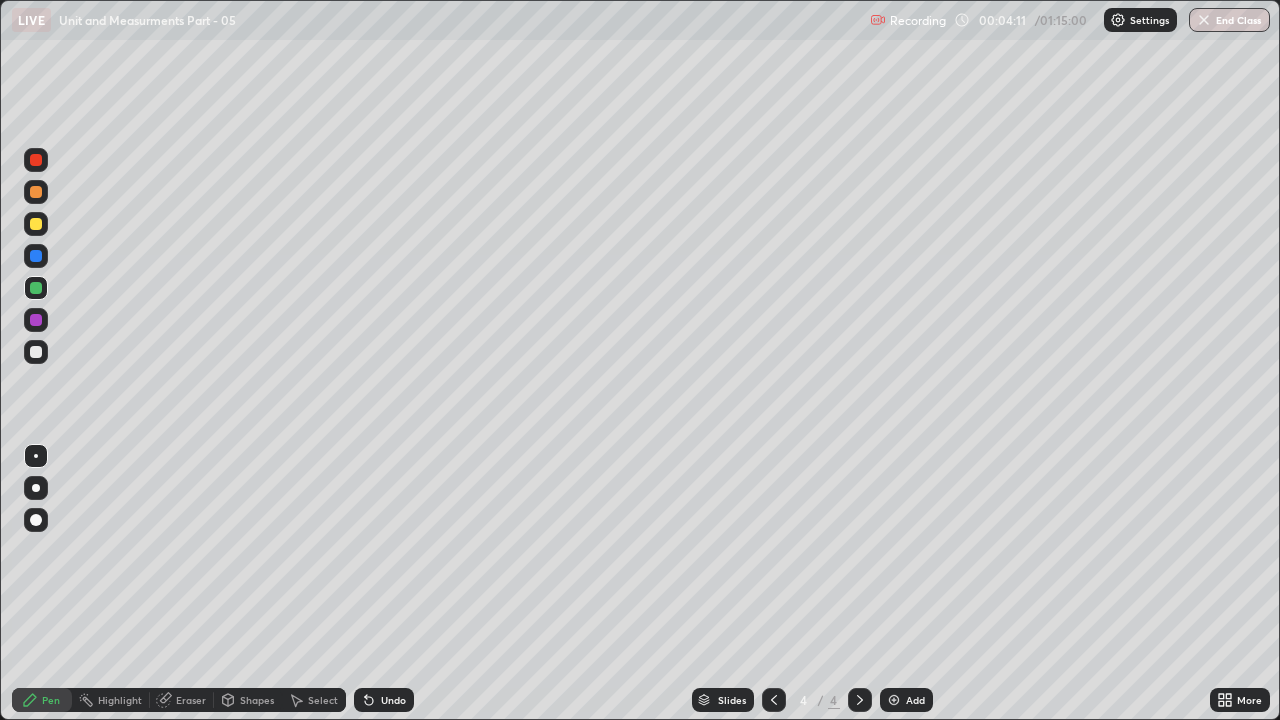 click on "Undo" at bounding box center (384, 700) 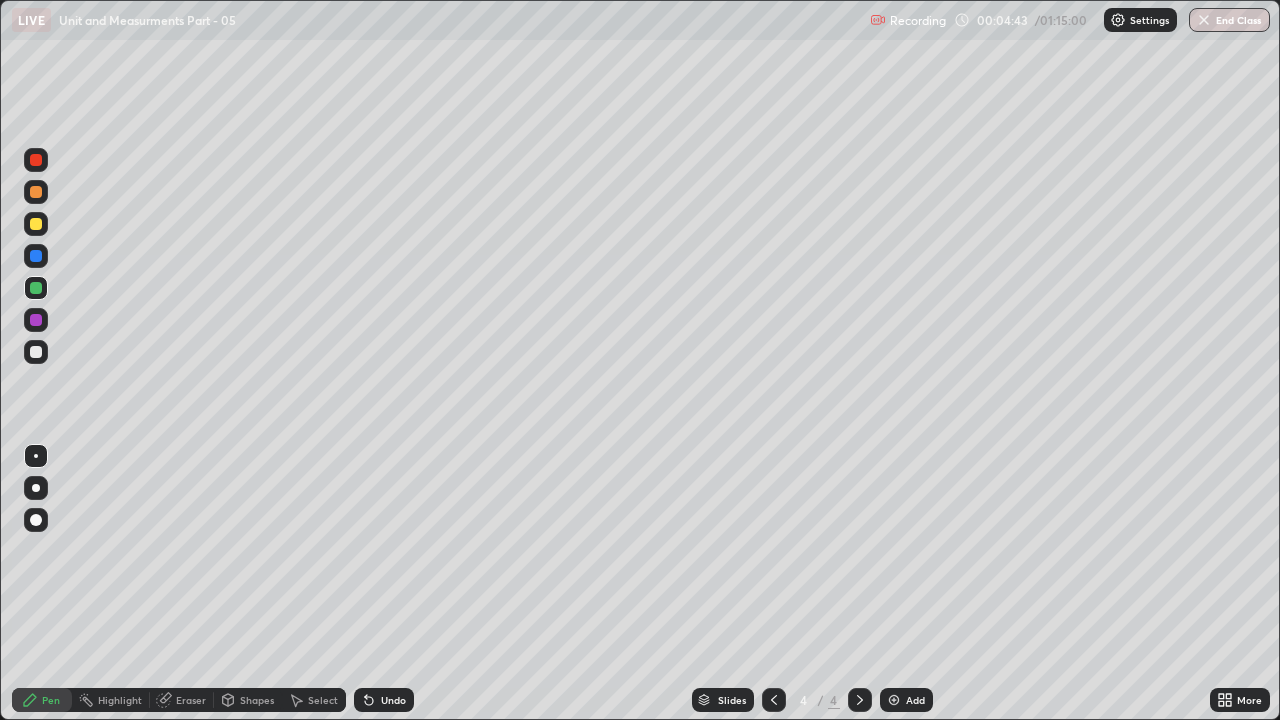 click at bounding box center (36, 320) 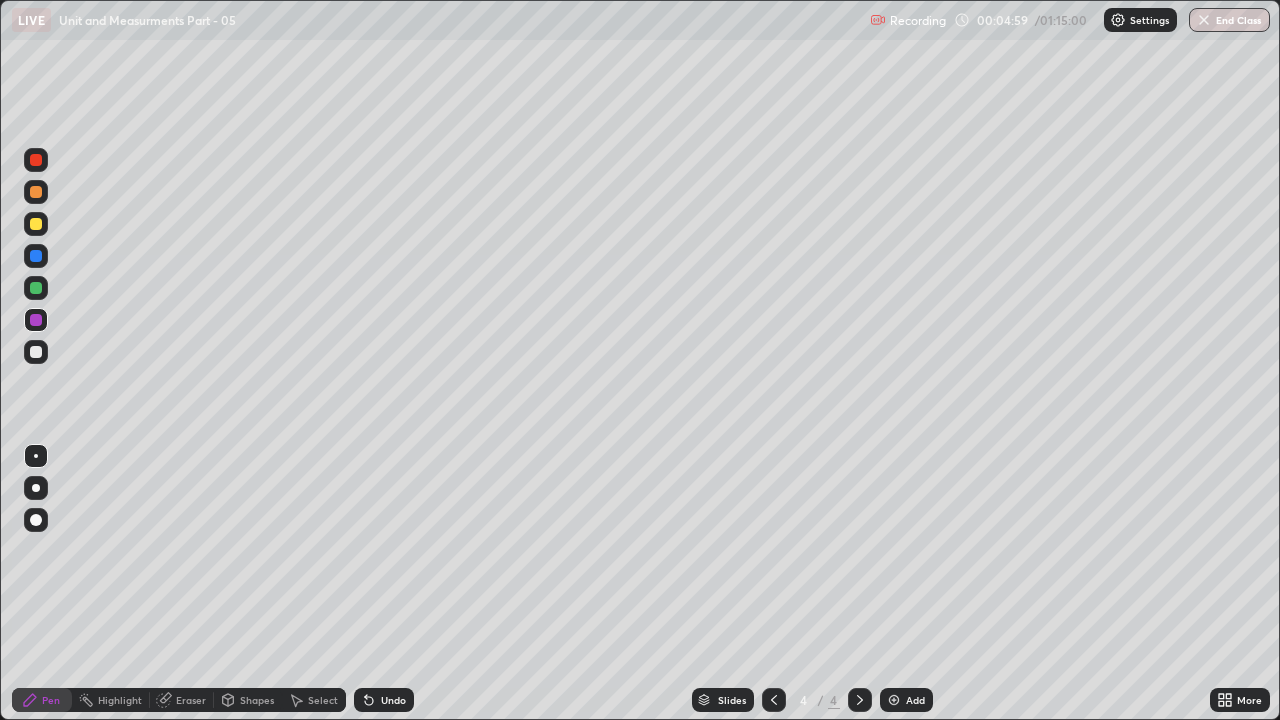 click 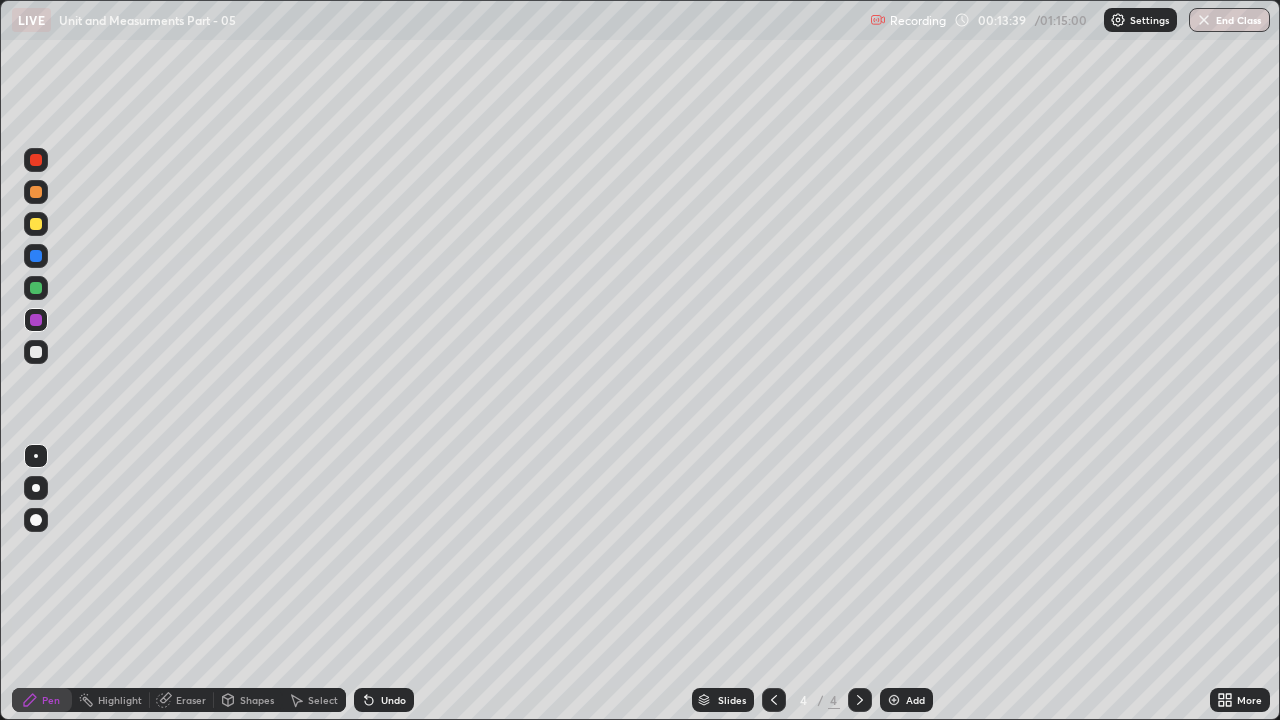 click at bounding box center (894, 700) 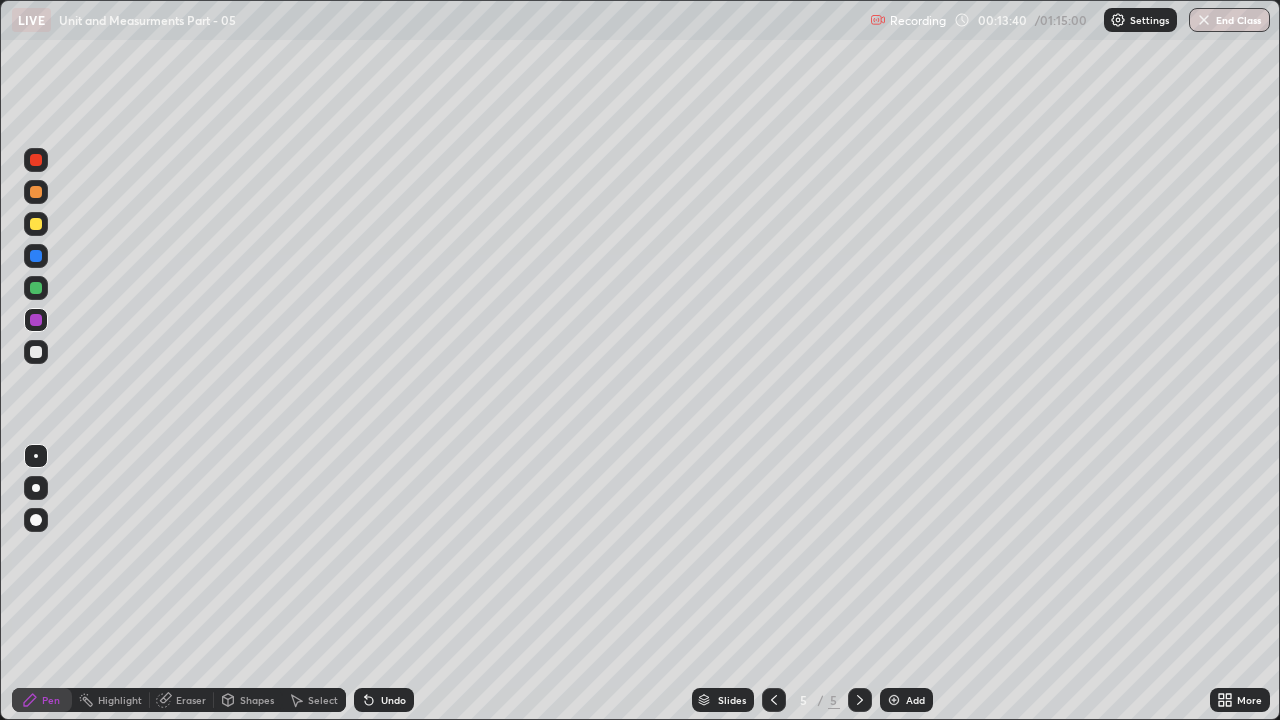 click at bounding box center [36, 288] 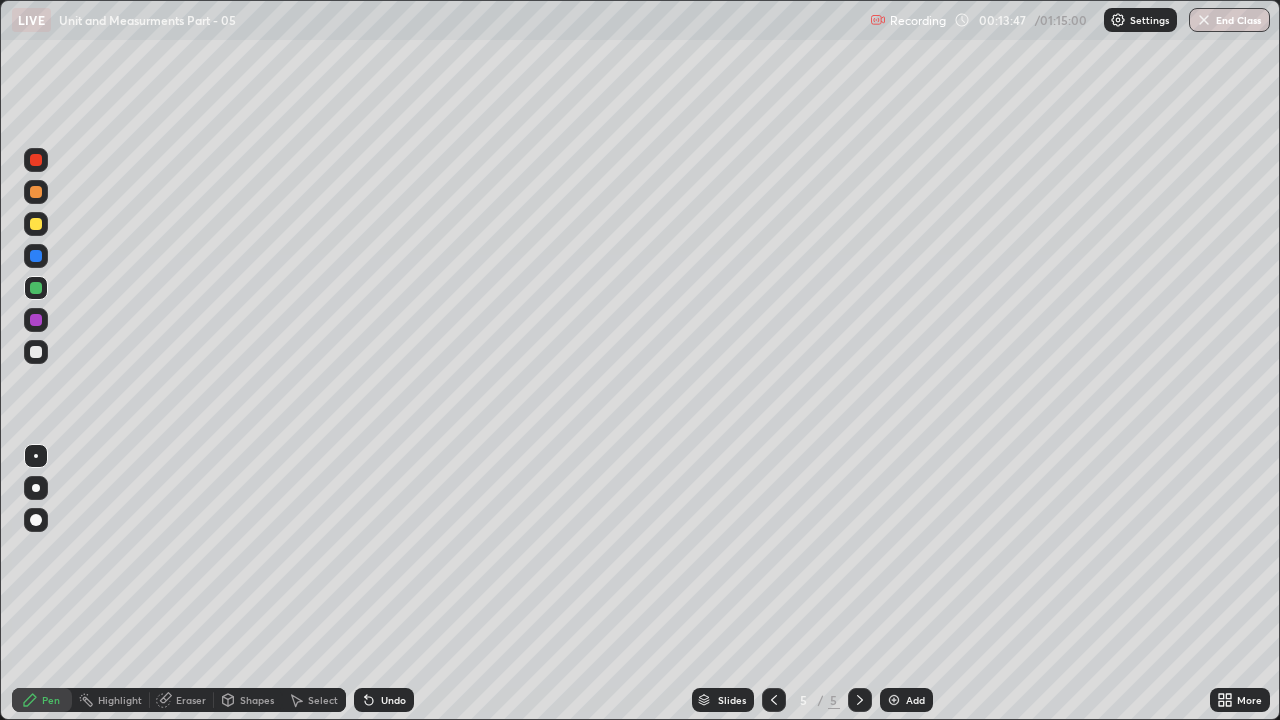 click on "Undo" at bounding box center (384, 700) 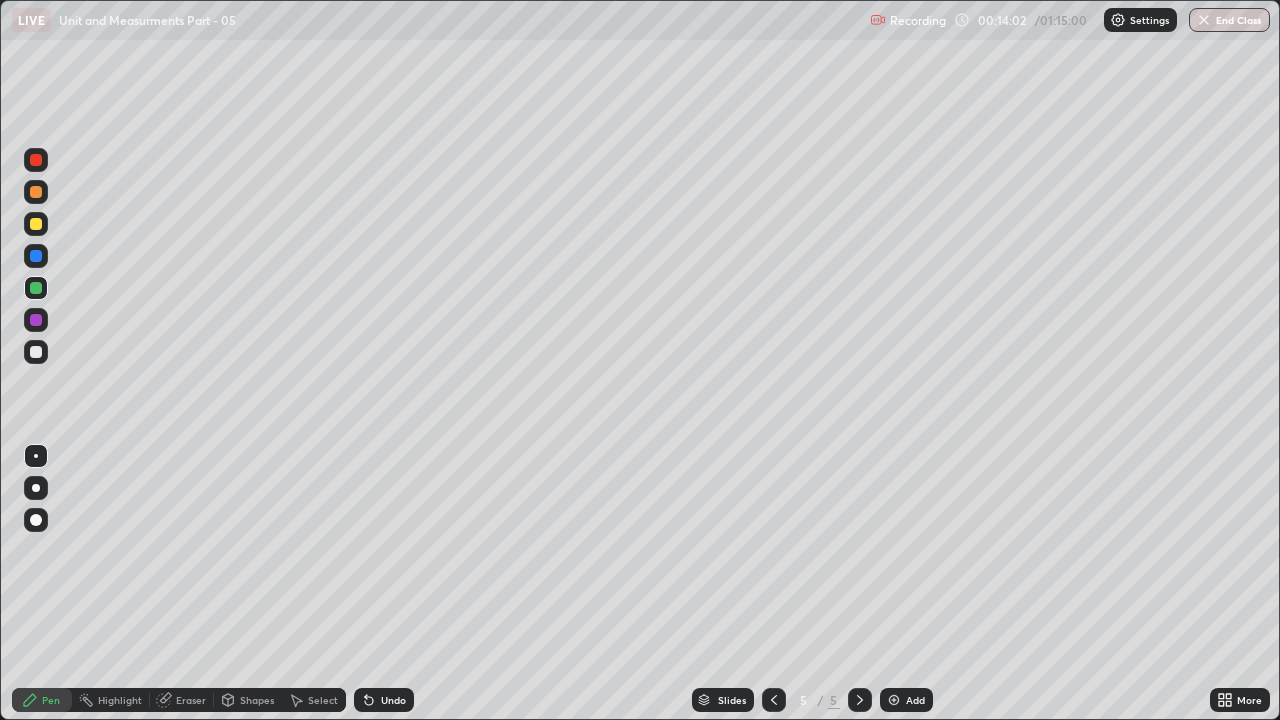 click at bounding box center (36, 256) 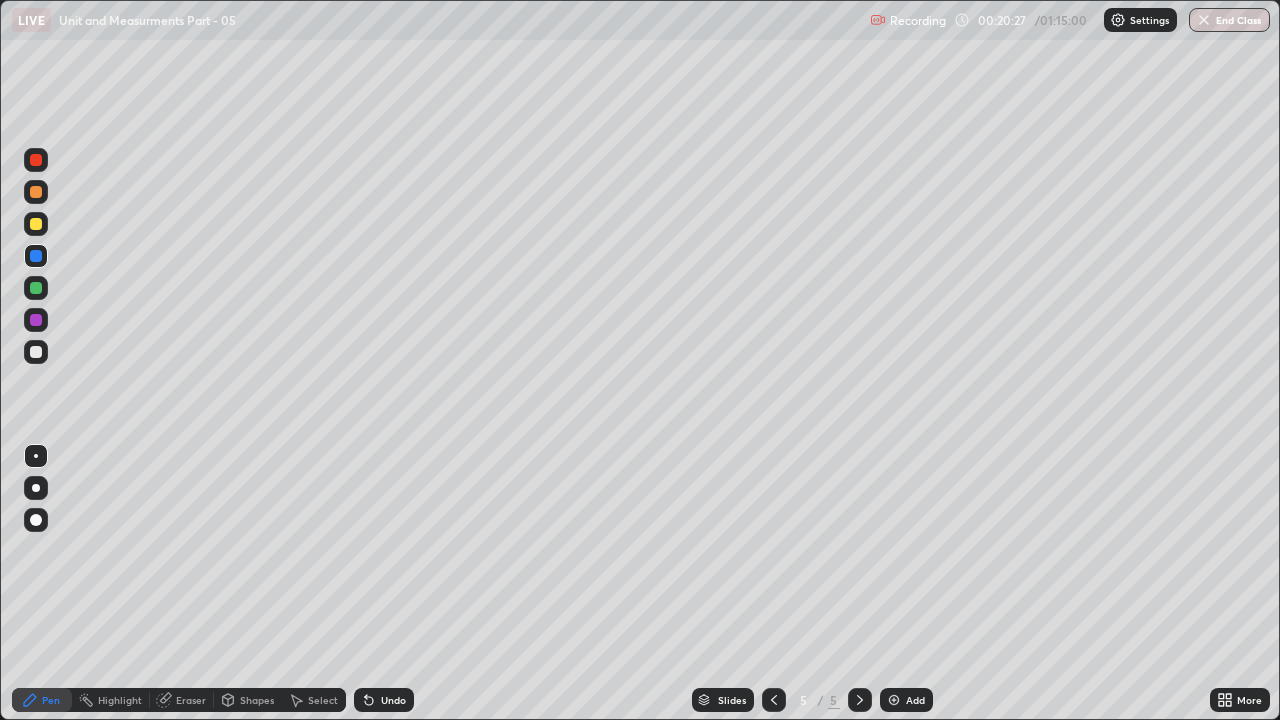 click on "Add" at bounding box center [906, 700] 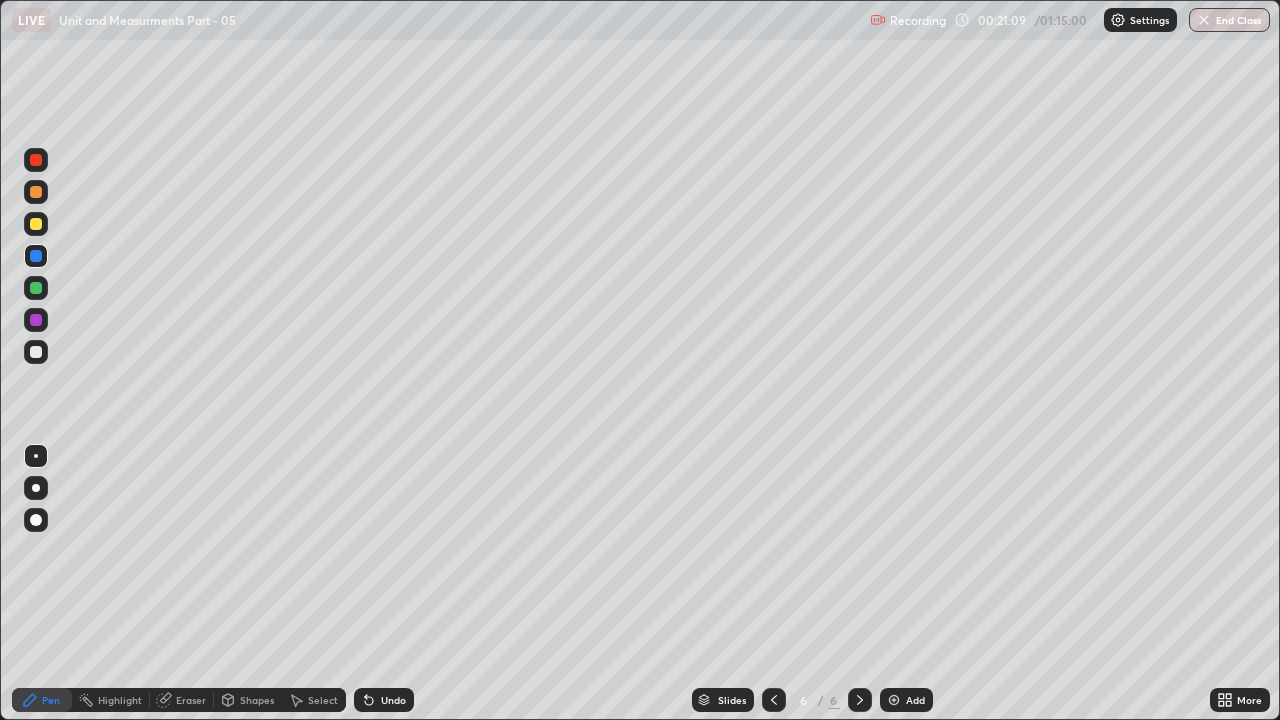 click at bounding box center [36, 288] 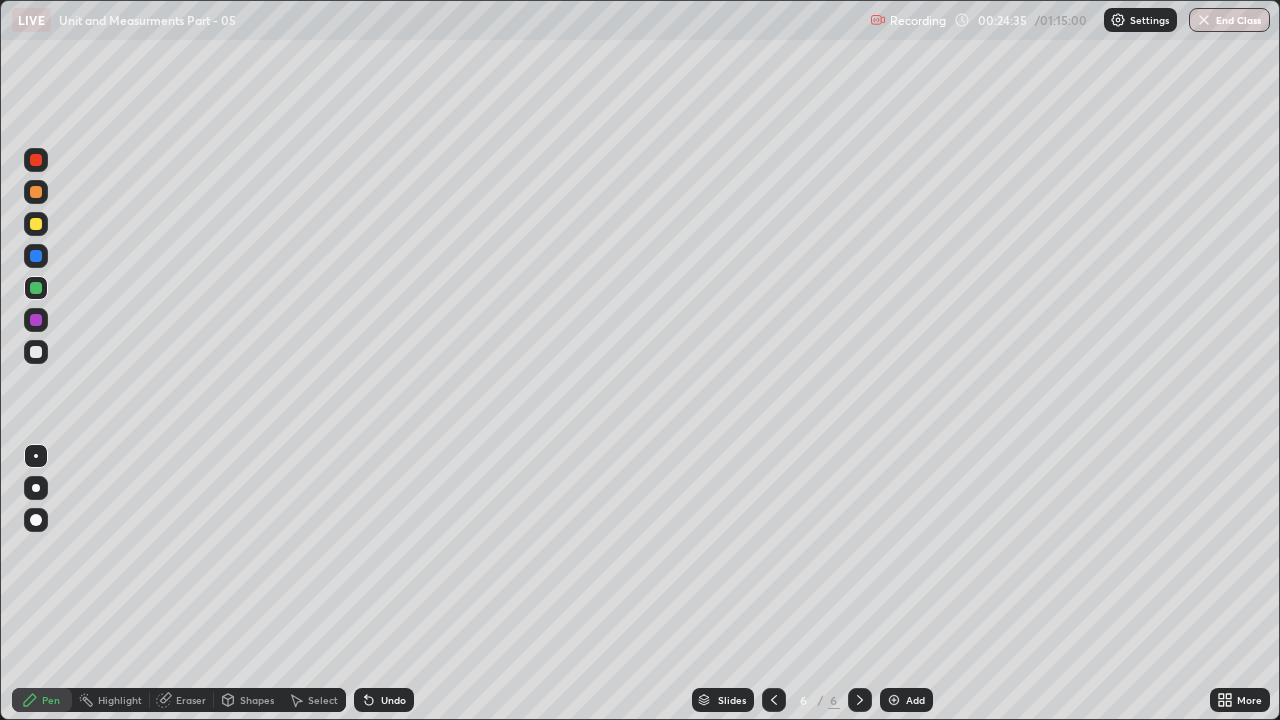 click at bounding box center (36, 288) 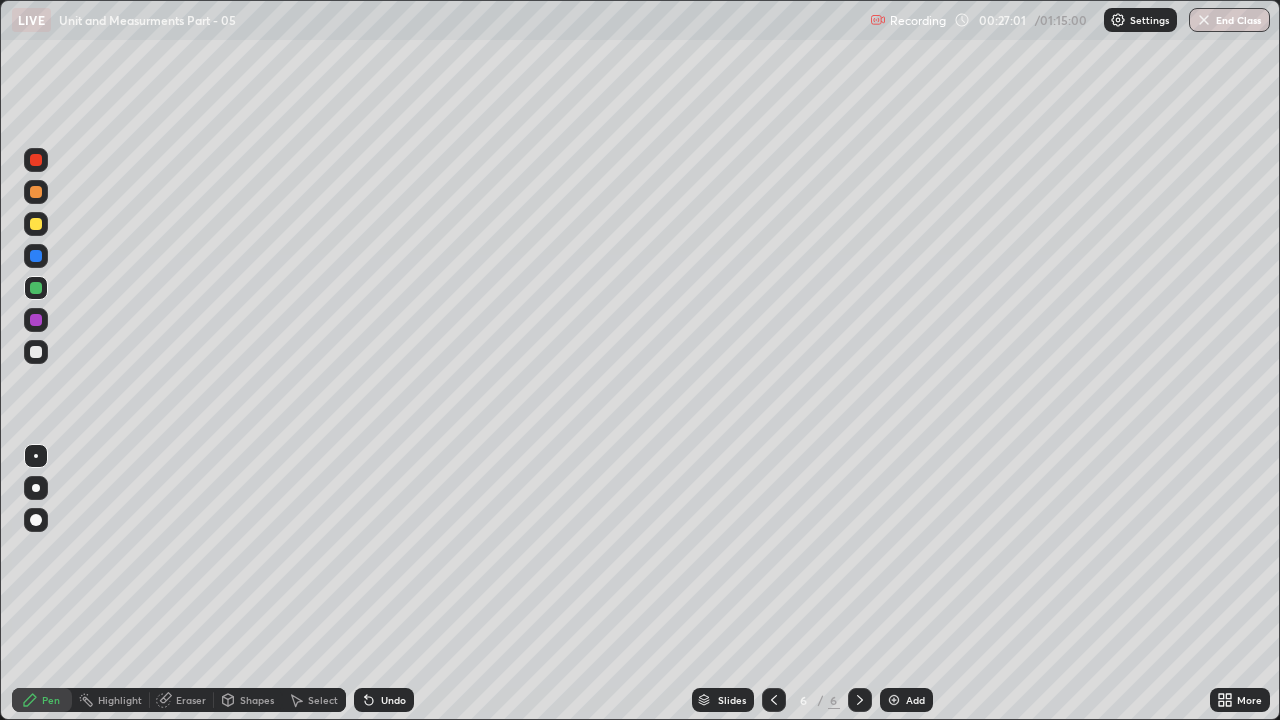 click on "Eraser" at bounding box center [191, 700] 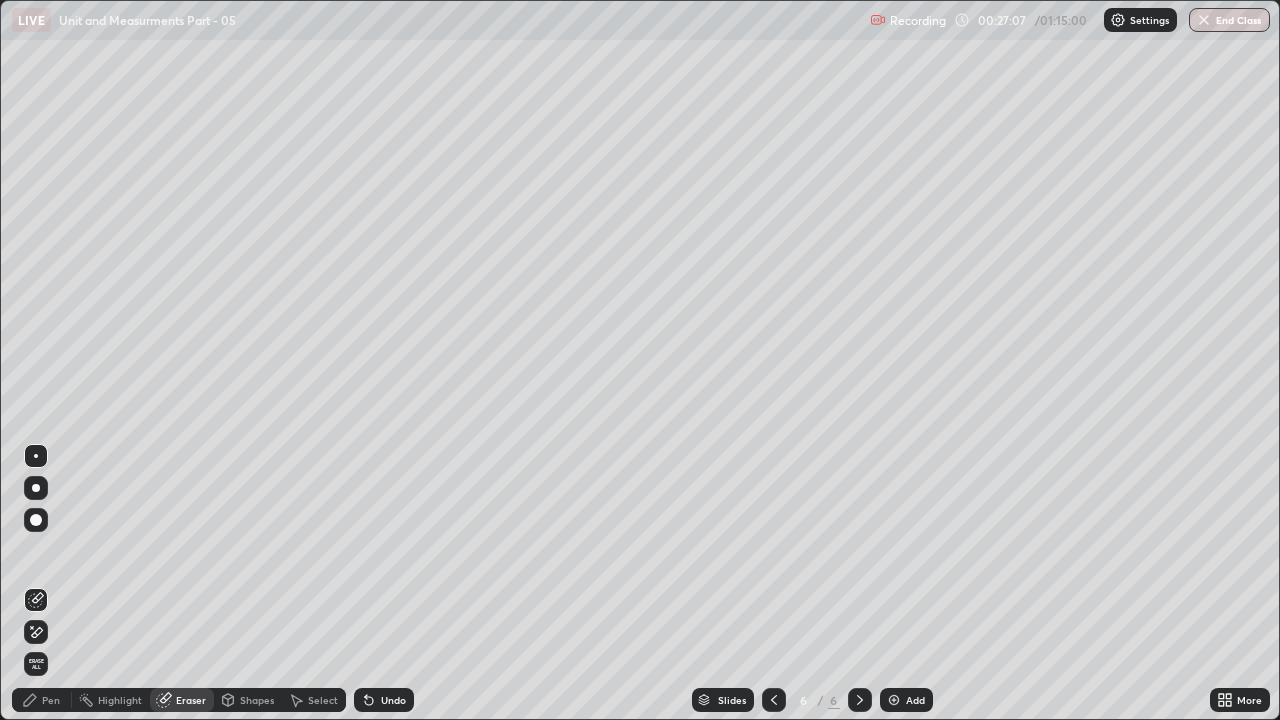 click on "Pen" at bounding box center [42, 700] 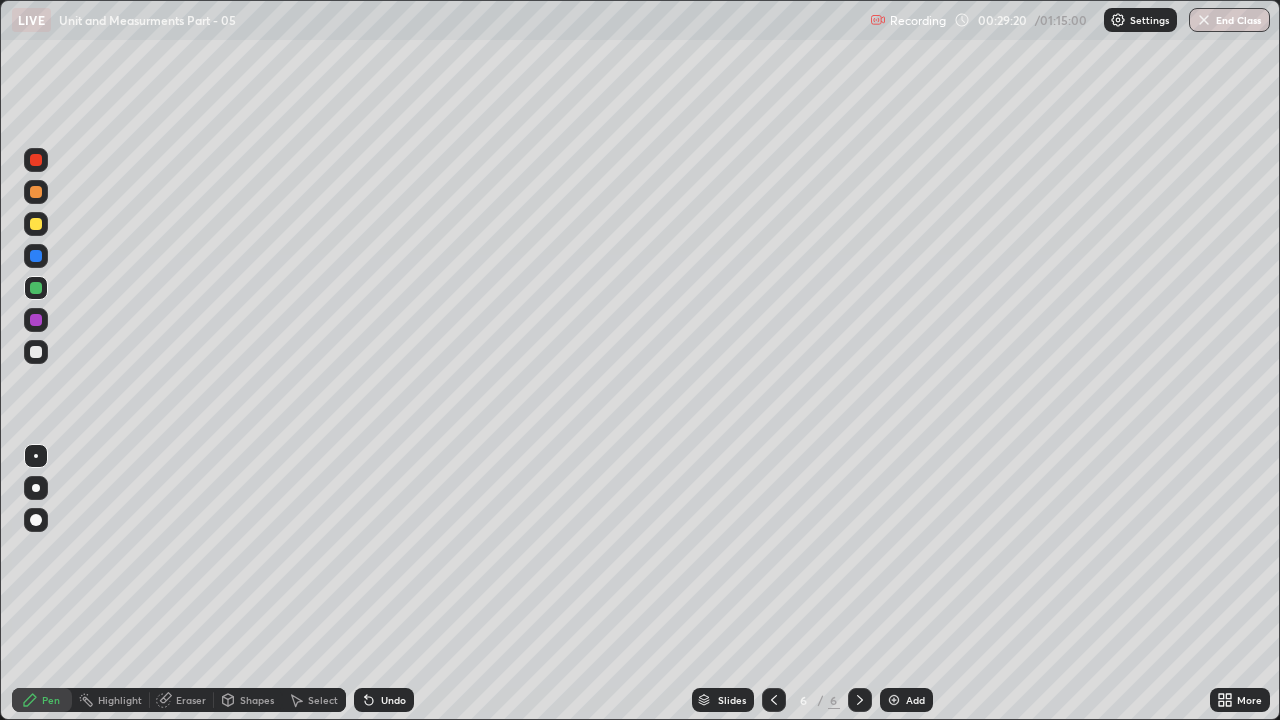 click on "Add" at bounding box center (906, 700) 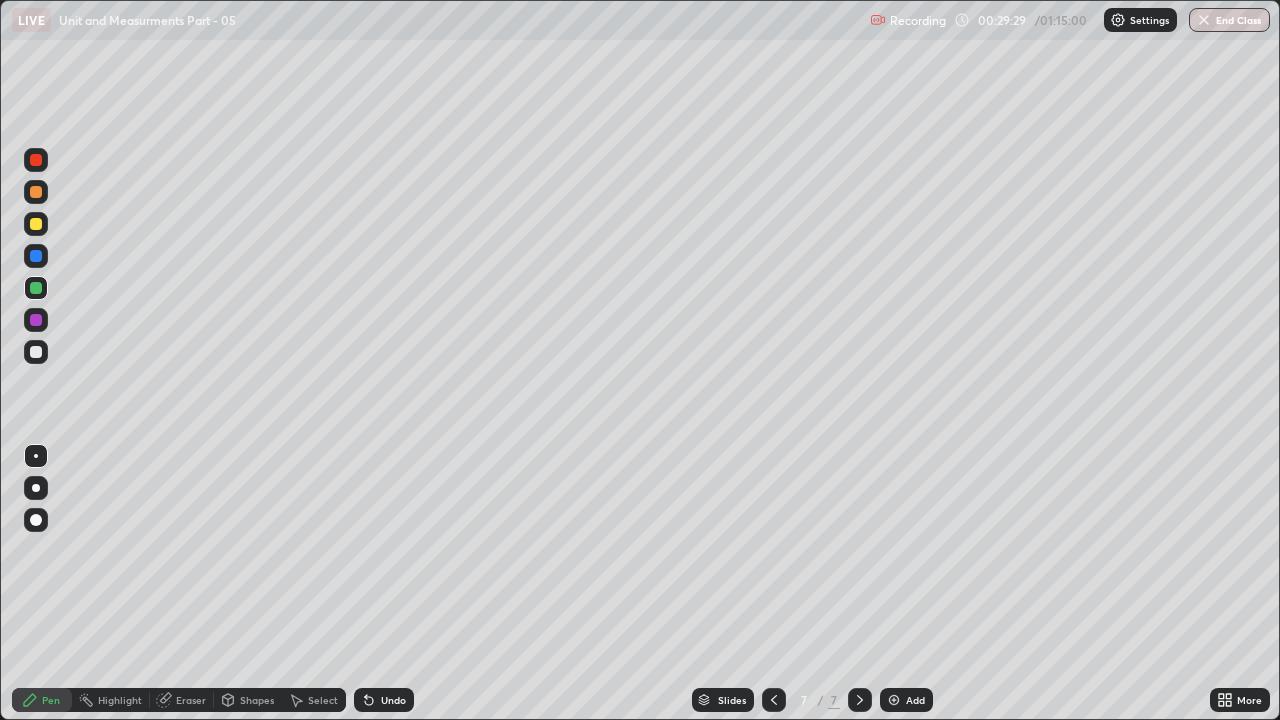 click on "Undo" at bounding box center [393, 700] 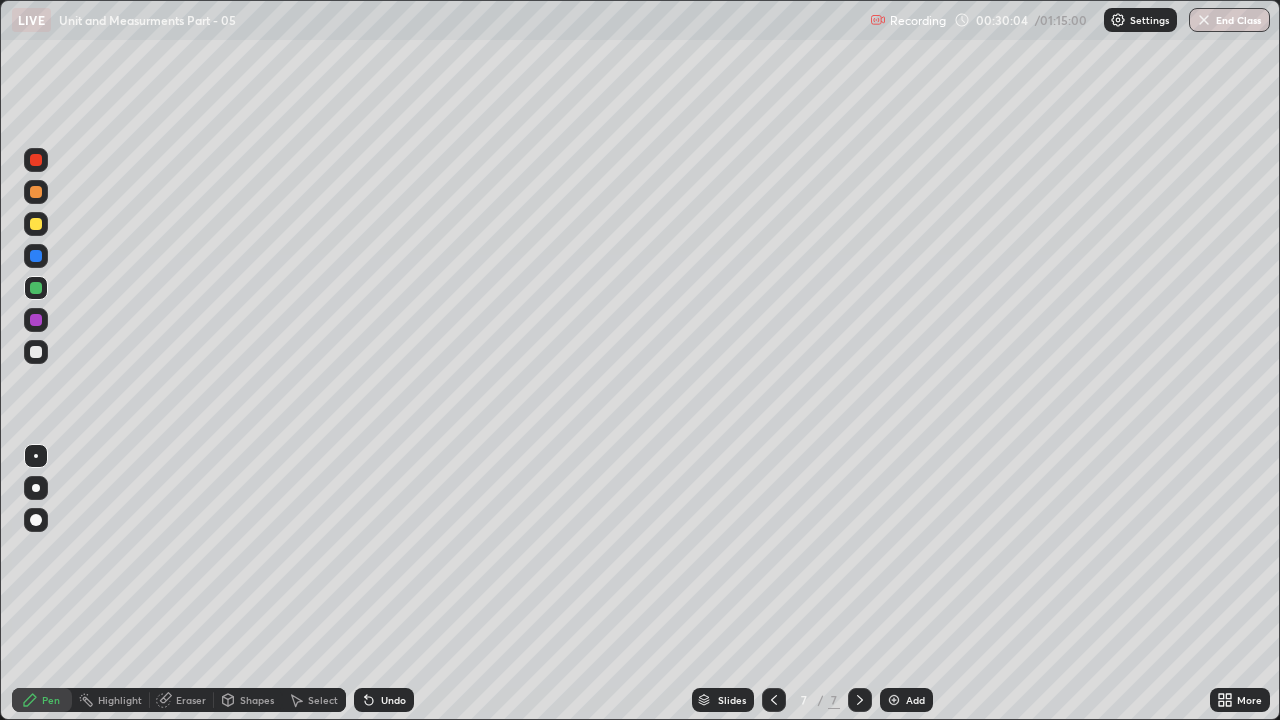 click 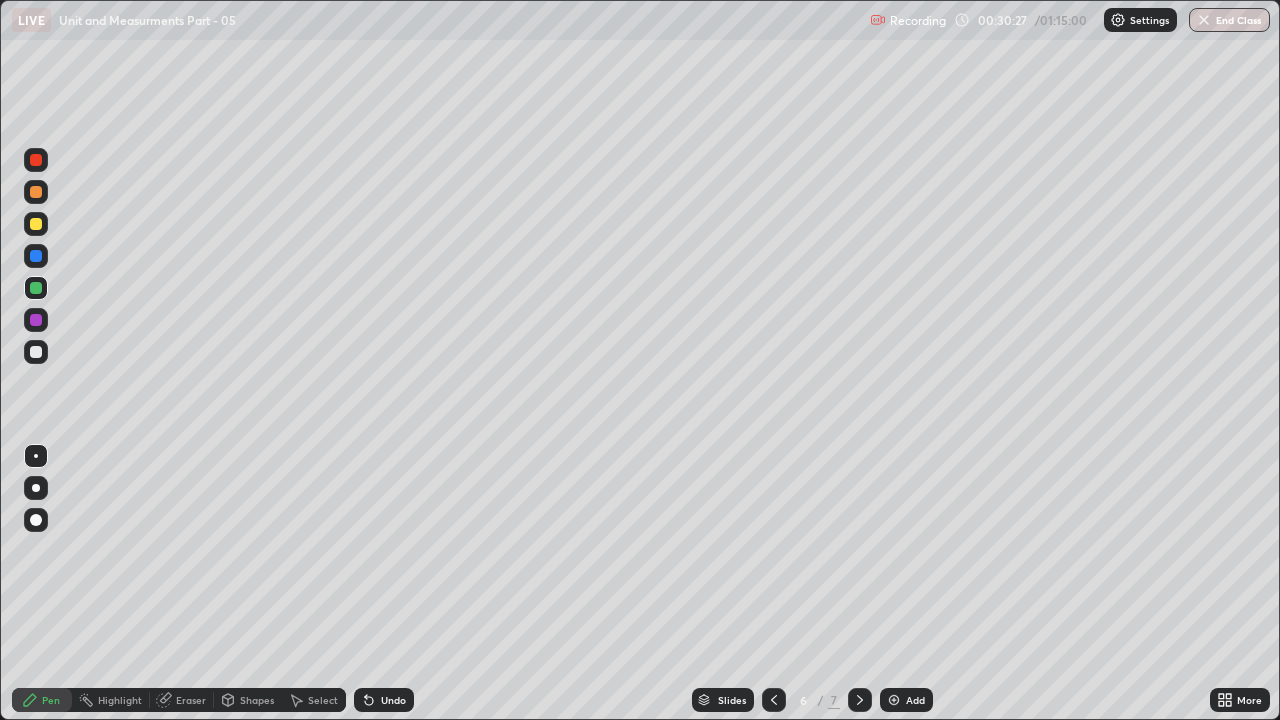 click at bounding box center (860, 700) 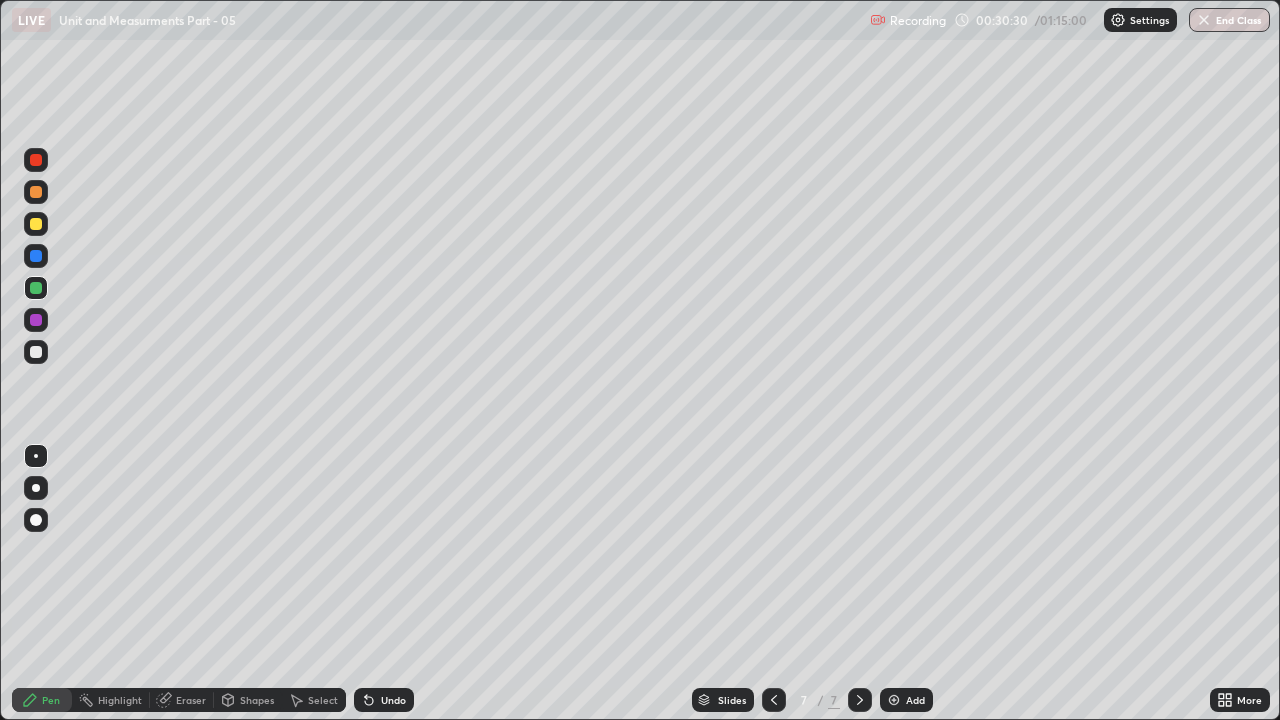 click 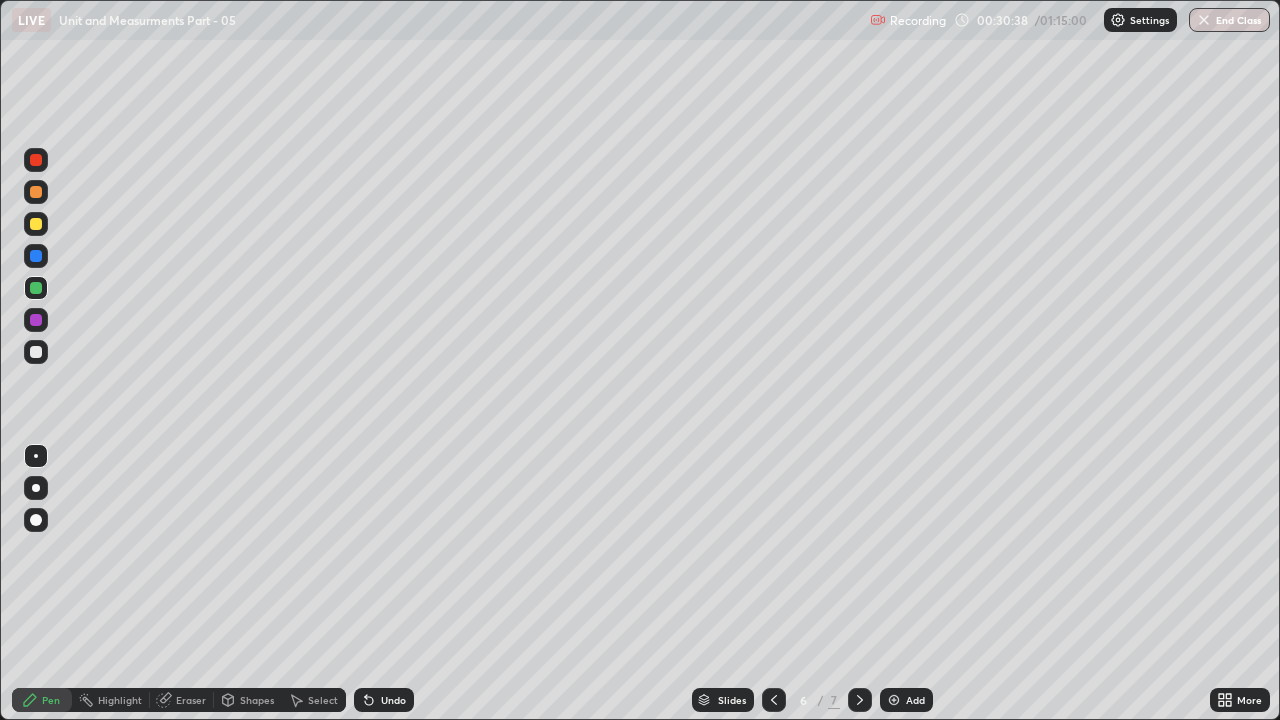 click 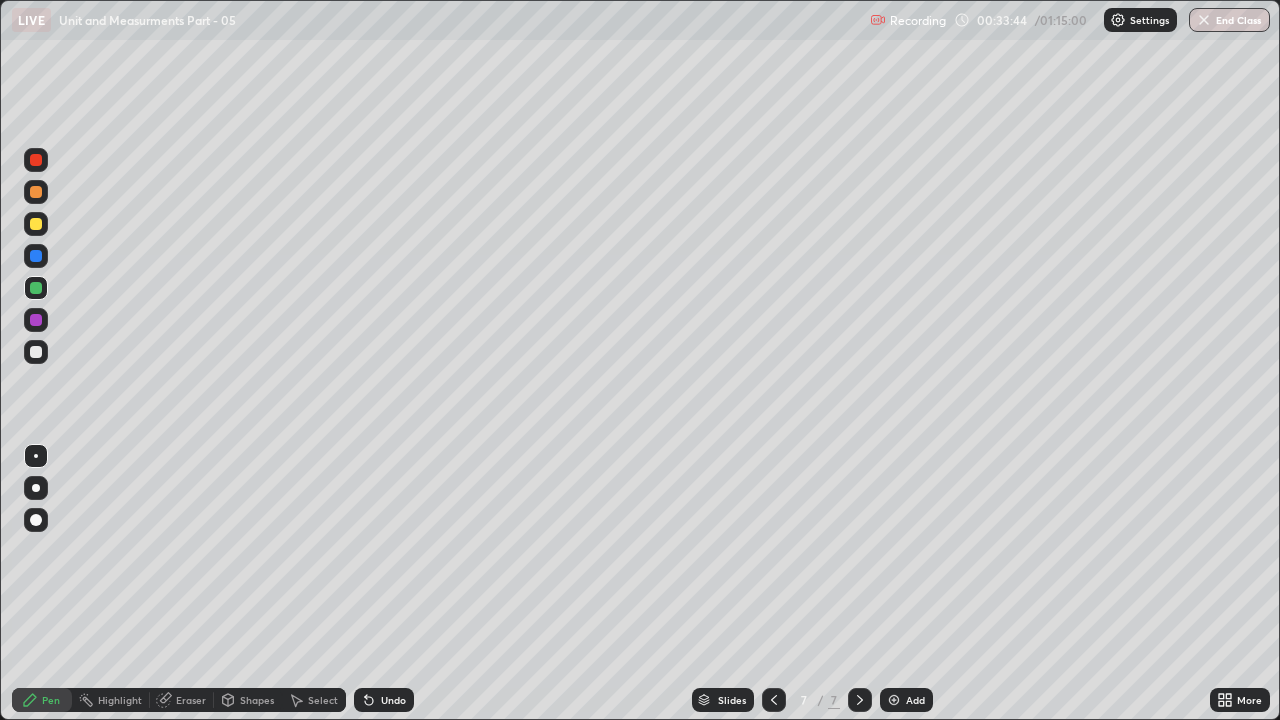click at bounding box center [36, 352] 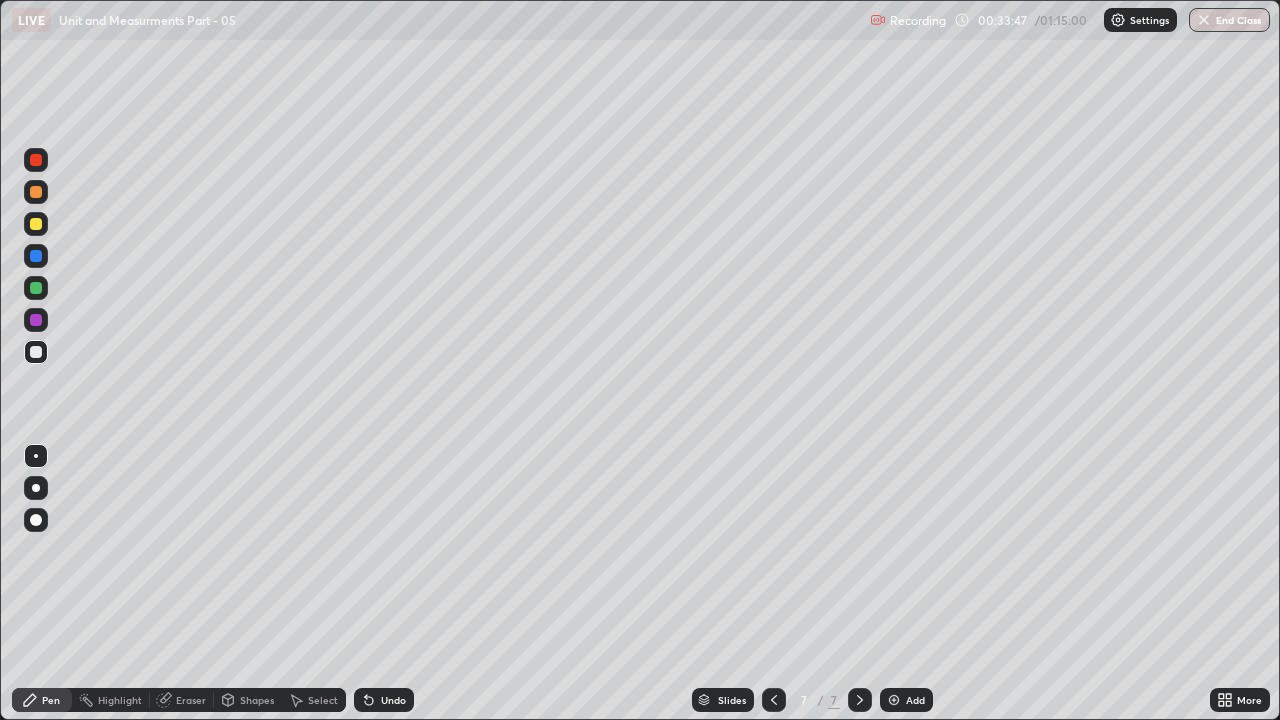click on "Undo" at bounding box center [393, 700] 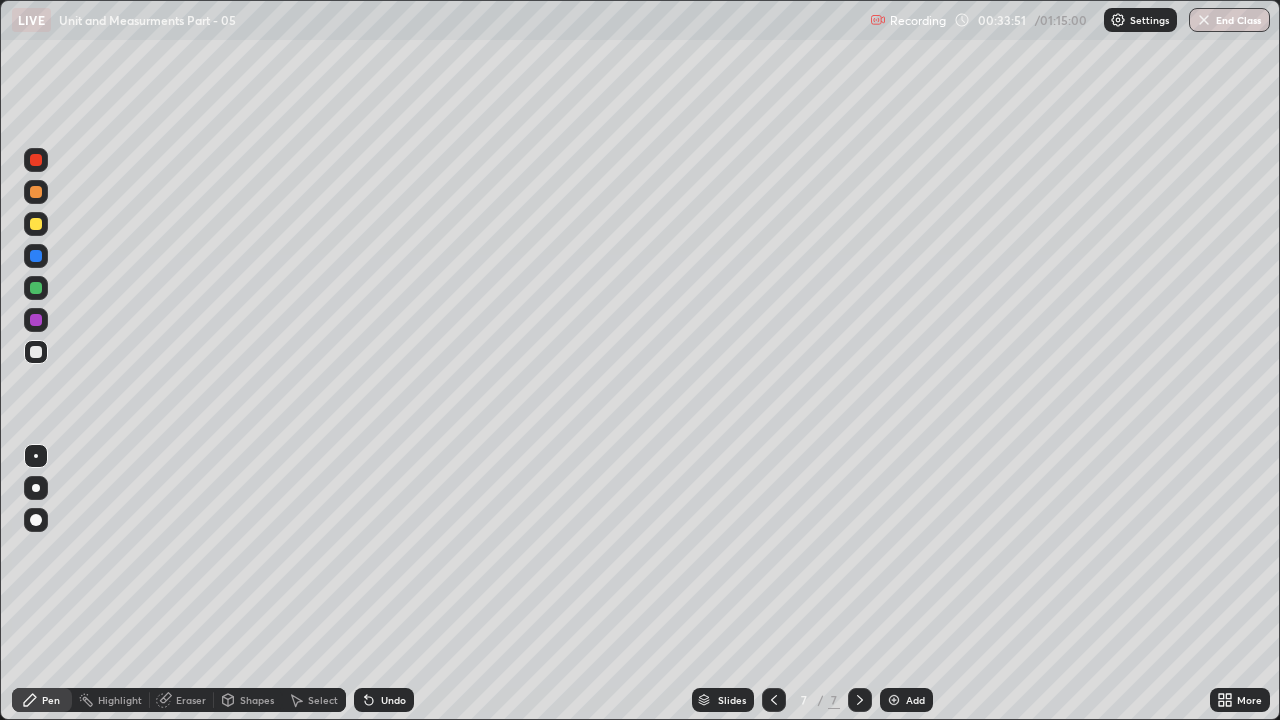 click at bounding box center (36, 288) 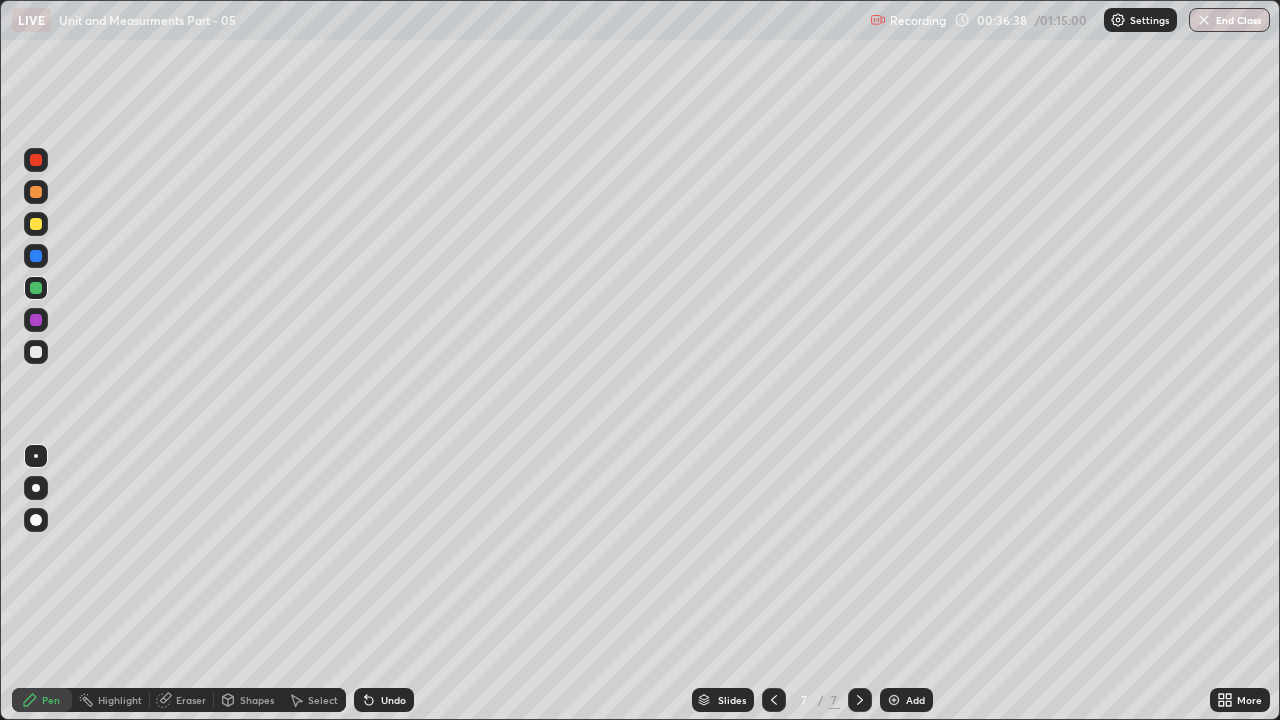 click at bounding box center [36, 320] 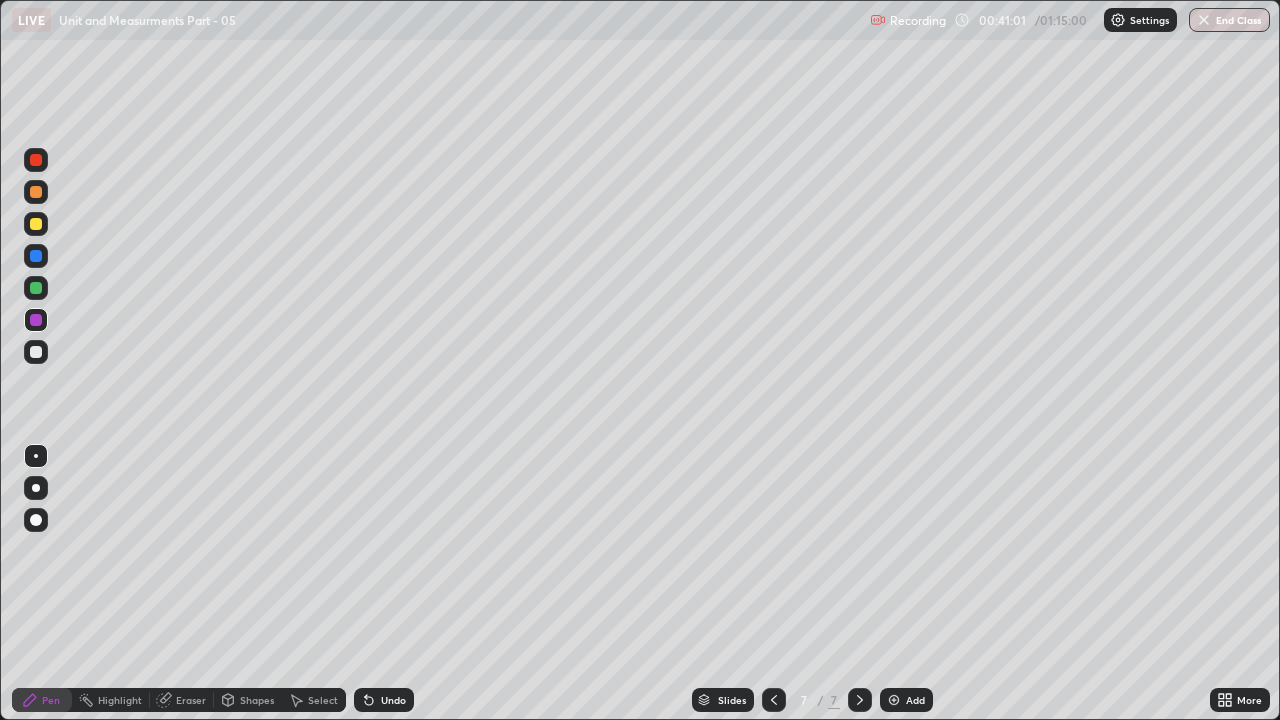 click on "Add" at bounding box center (915, 700) 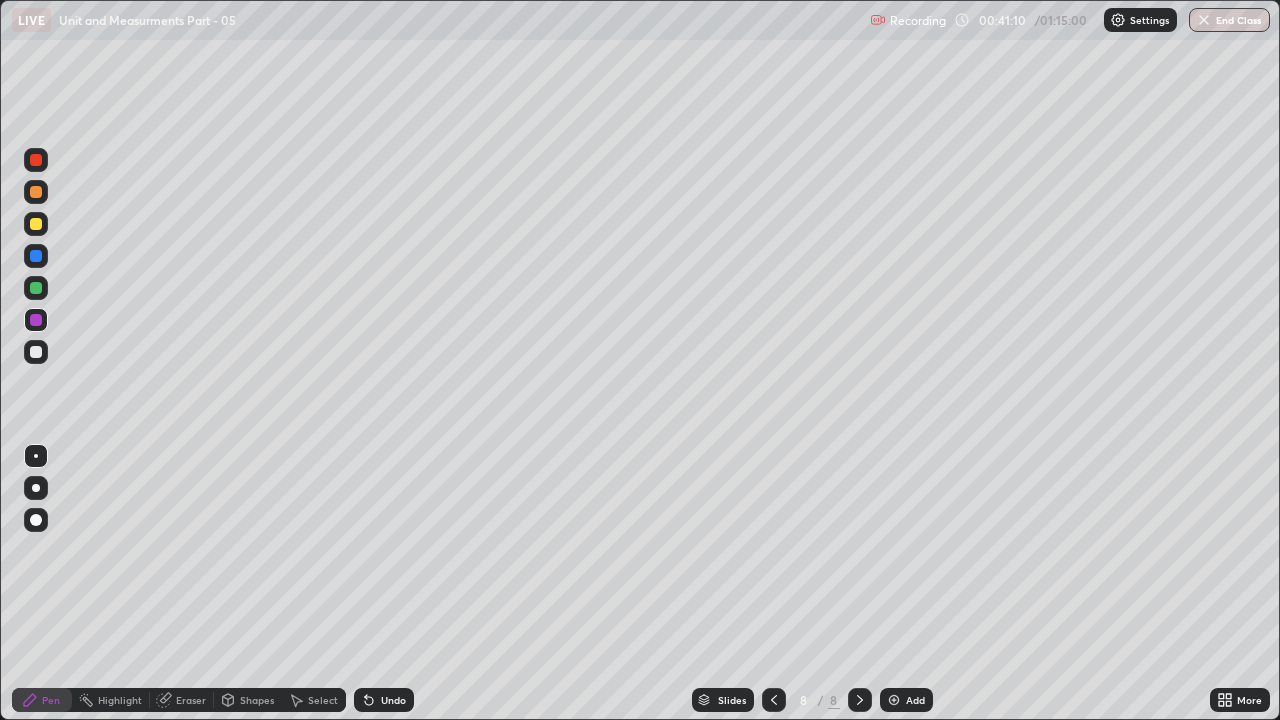 click at bounding box center [36, 352] 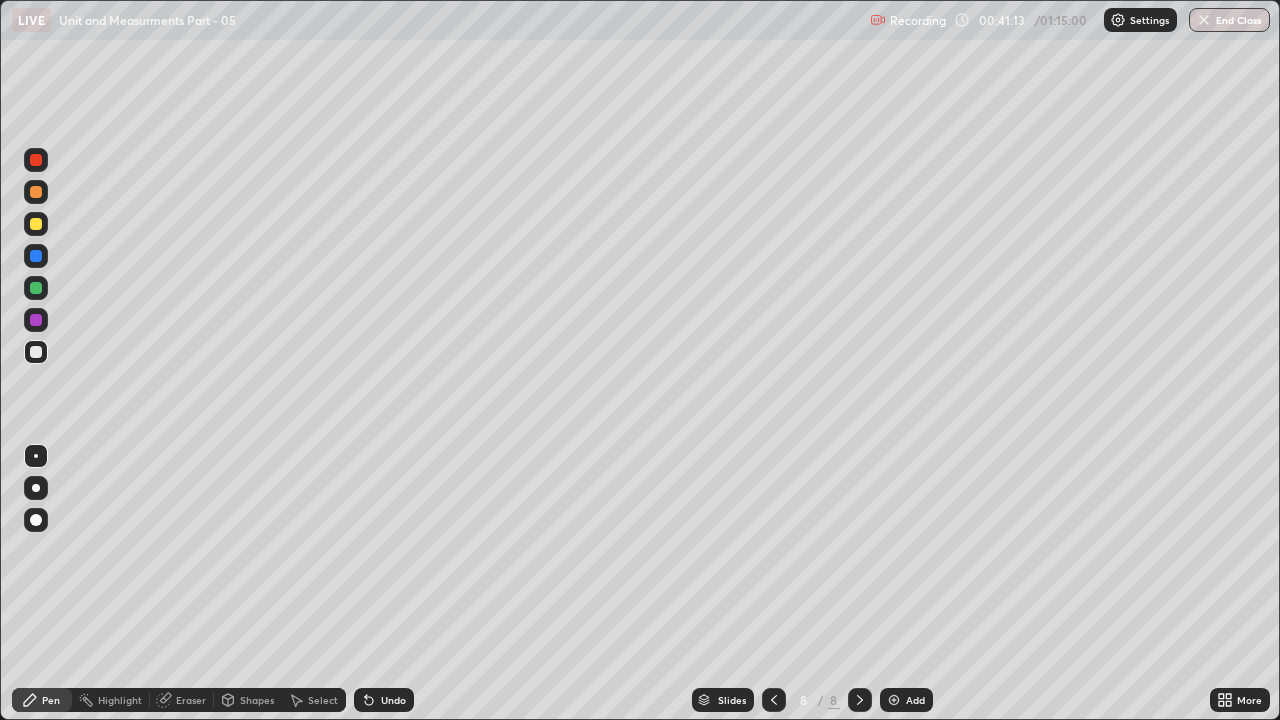 click at bounding box center [36, 288] 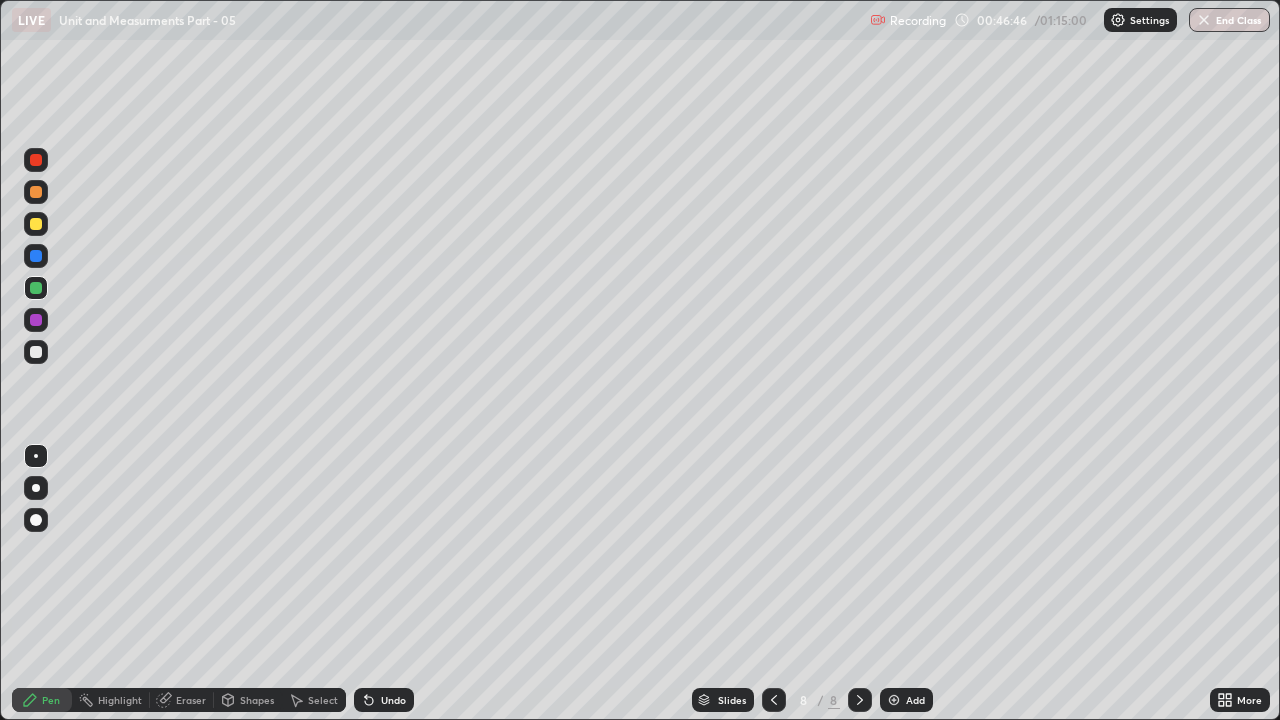click at bounding box center [36, 320] 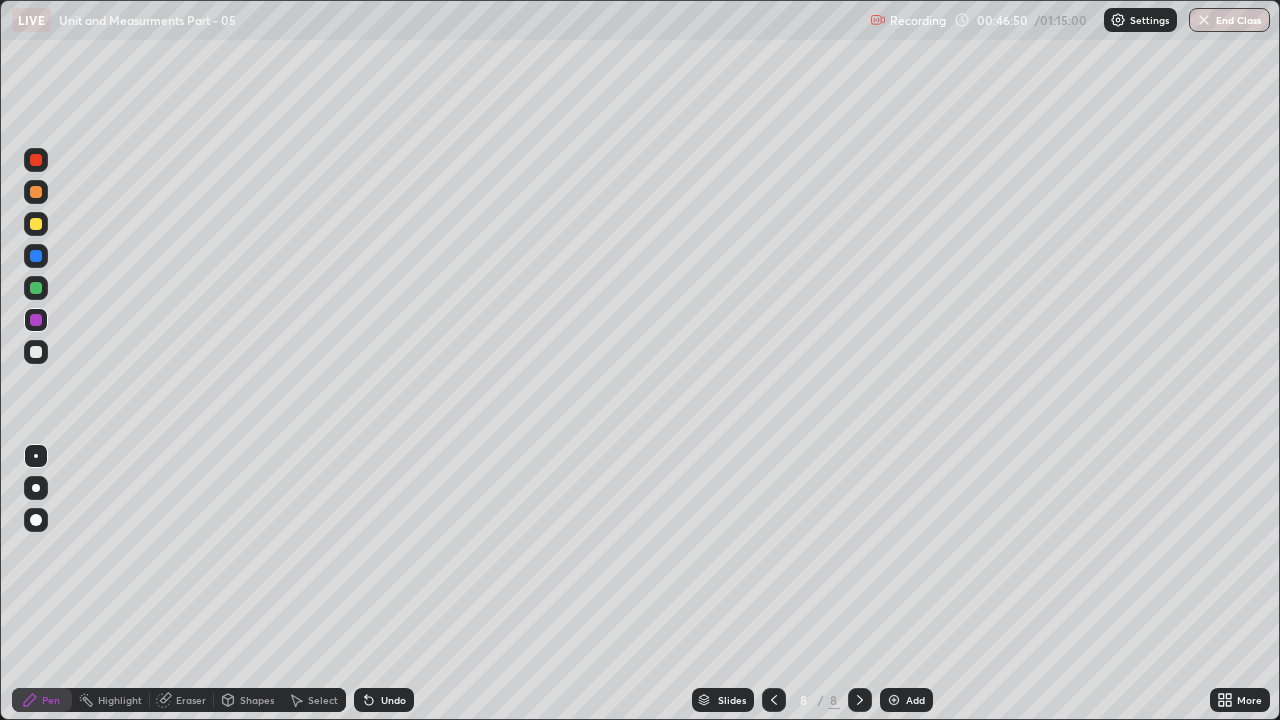 click at bounding box center [36, 320] 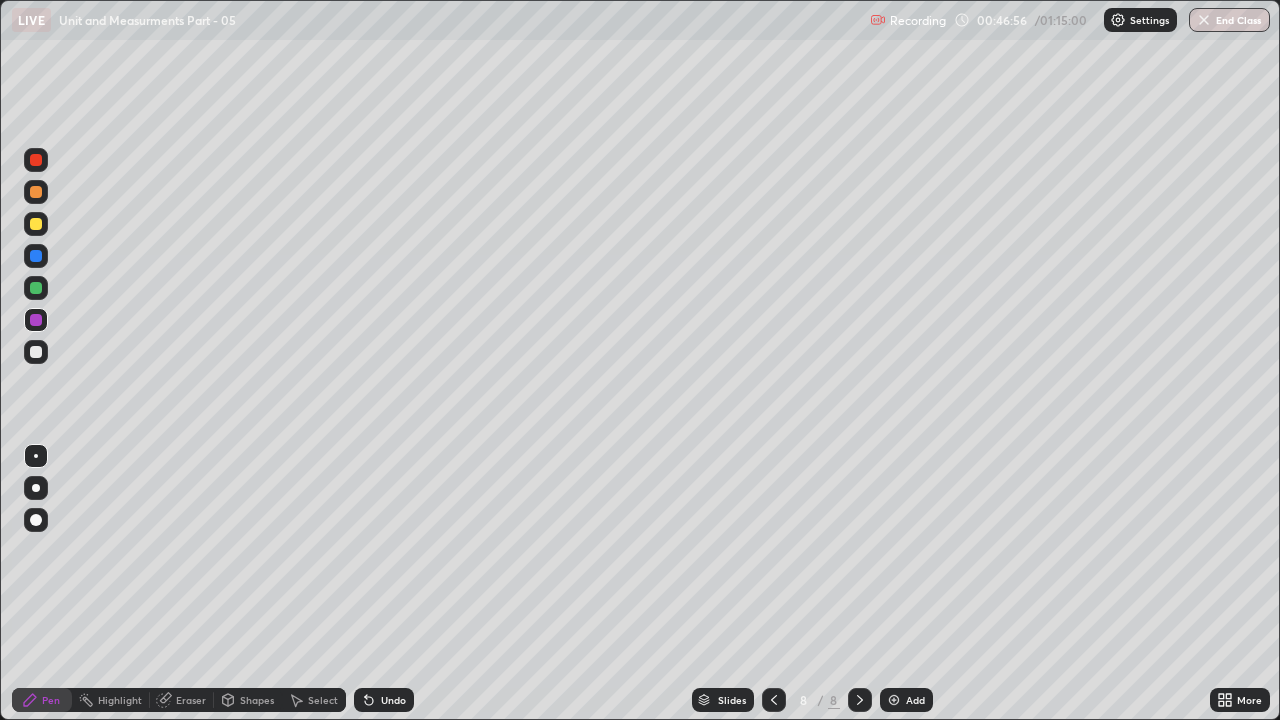 click at bounding box center (36, 256) 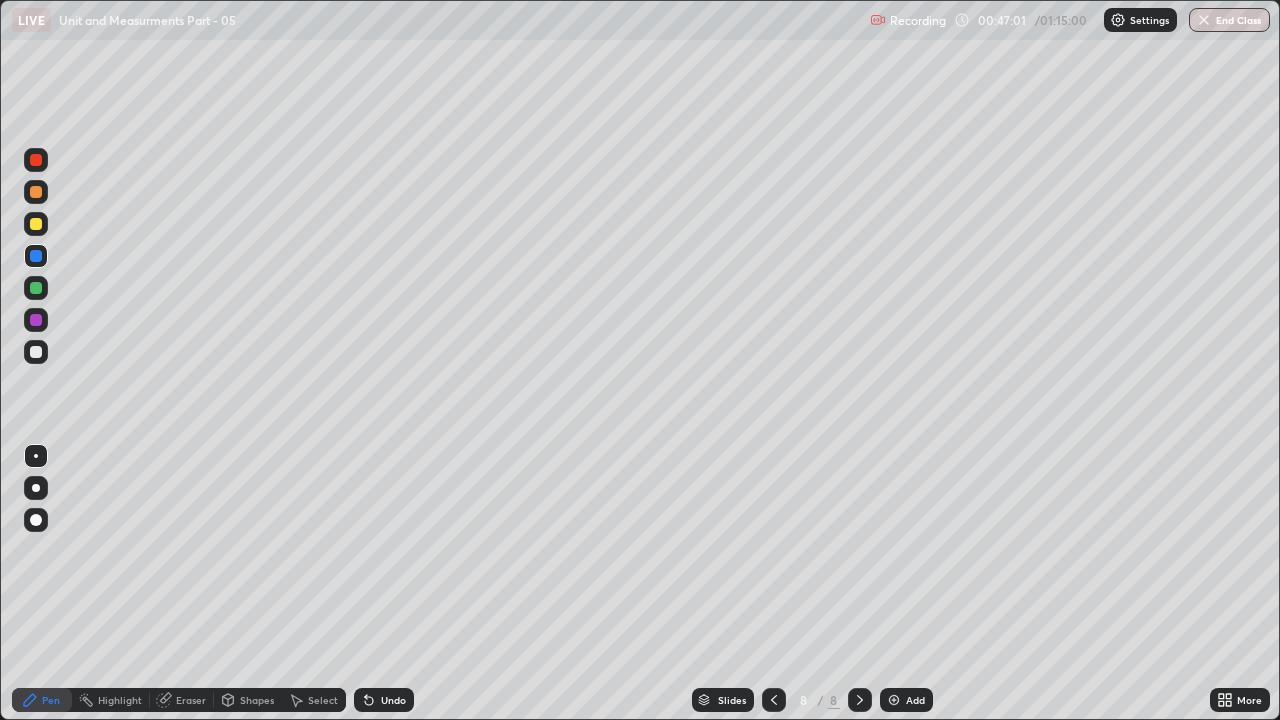 click on "Eraser" at bounding box center (182, 700) 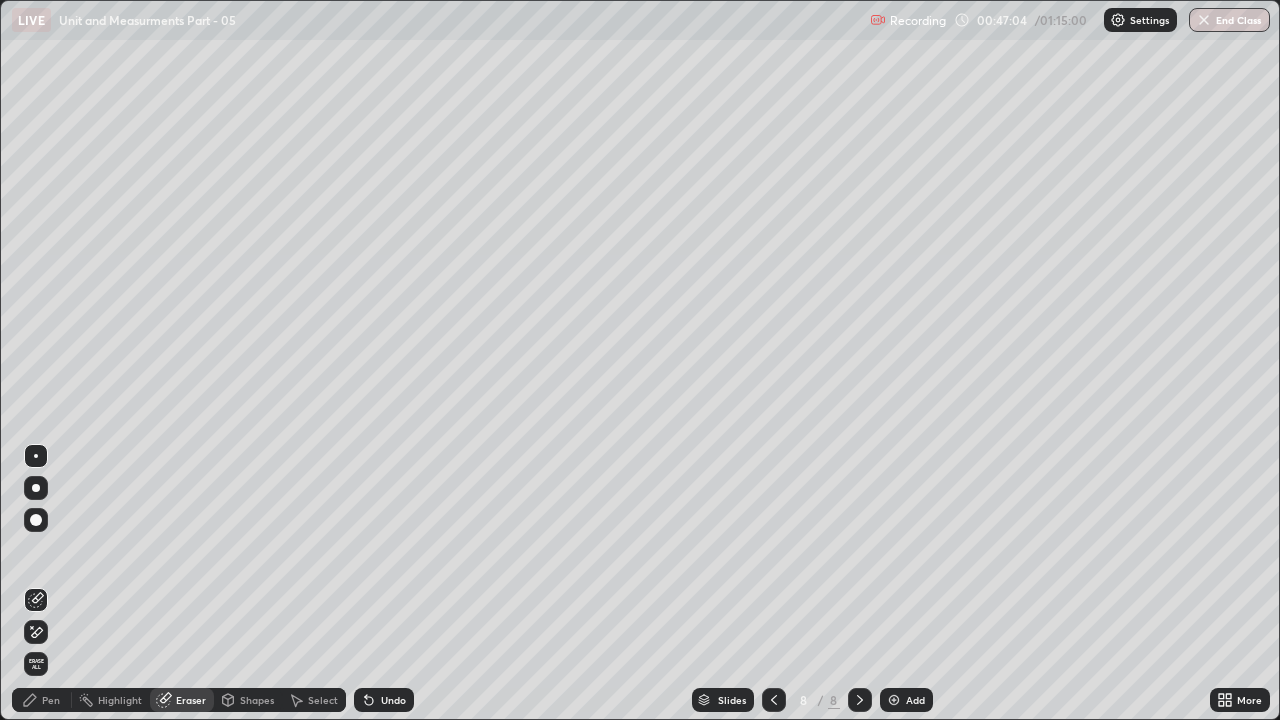 click on "Pen" at bounding box center [42, 700] 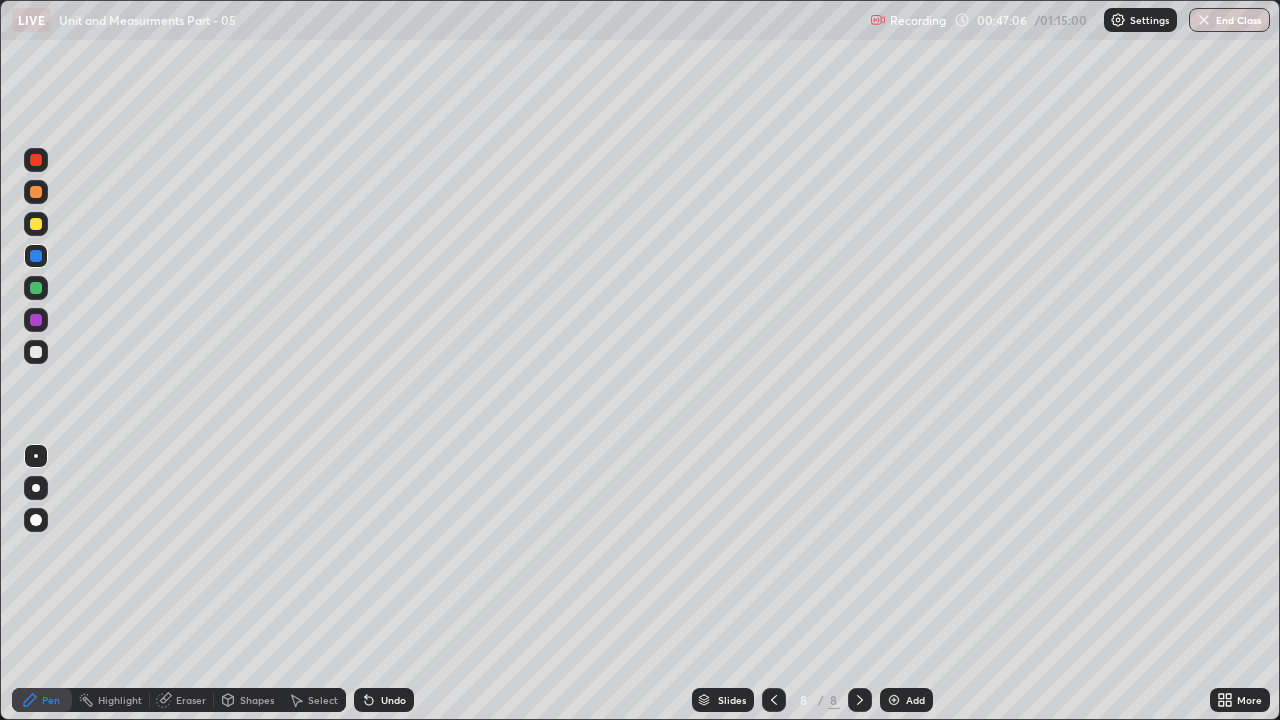 click at bounding box center [36, 320] 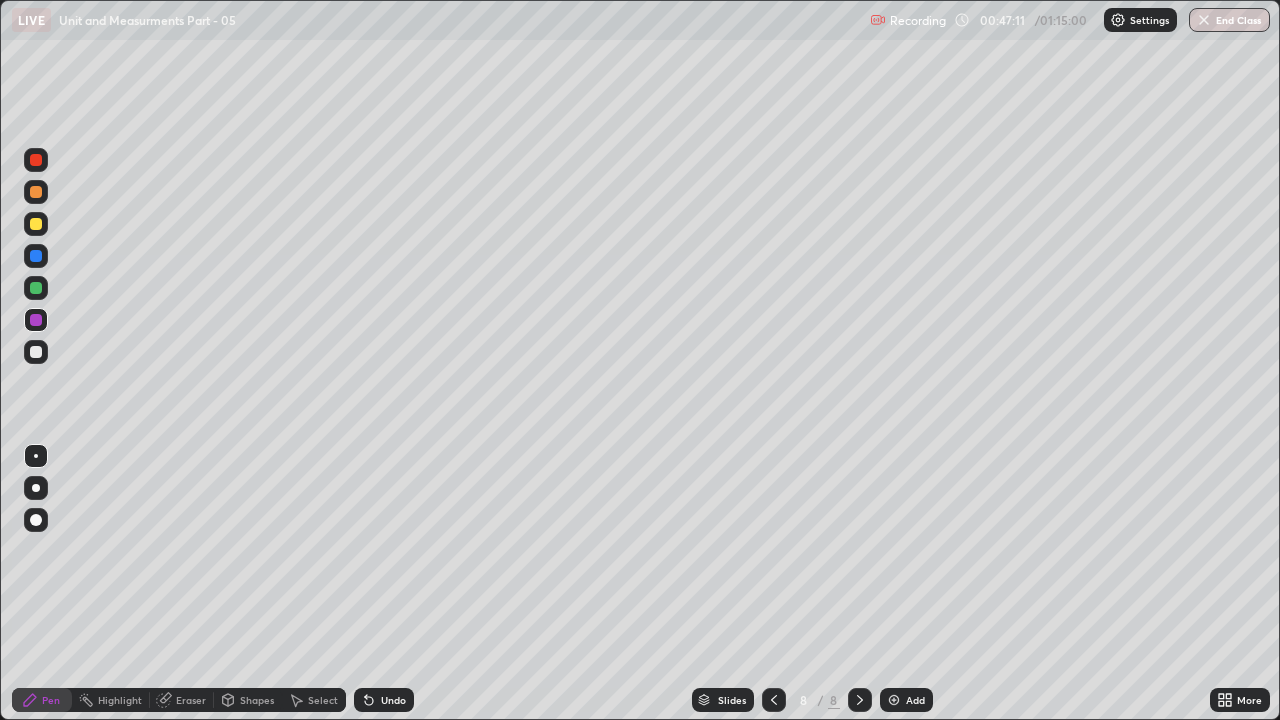 click at bounding box center (36, 256) 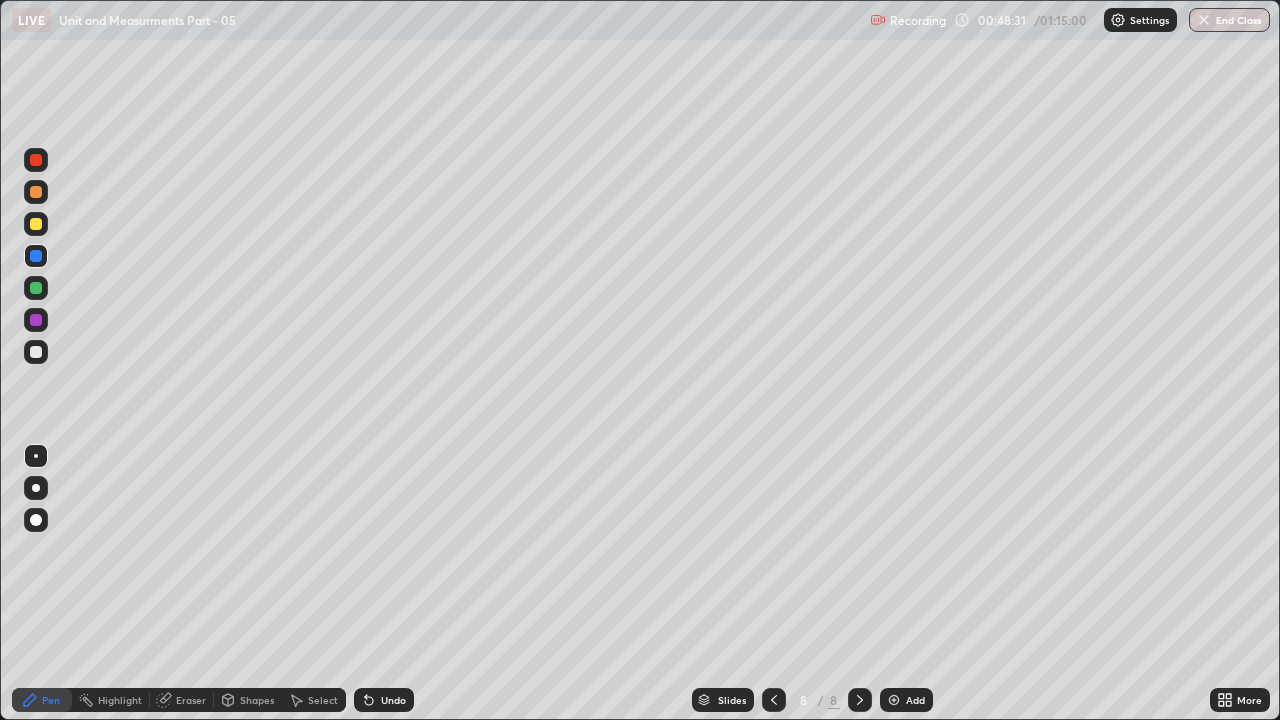 click on "Eraser" at bounding box center [191, 700] 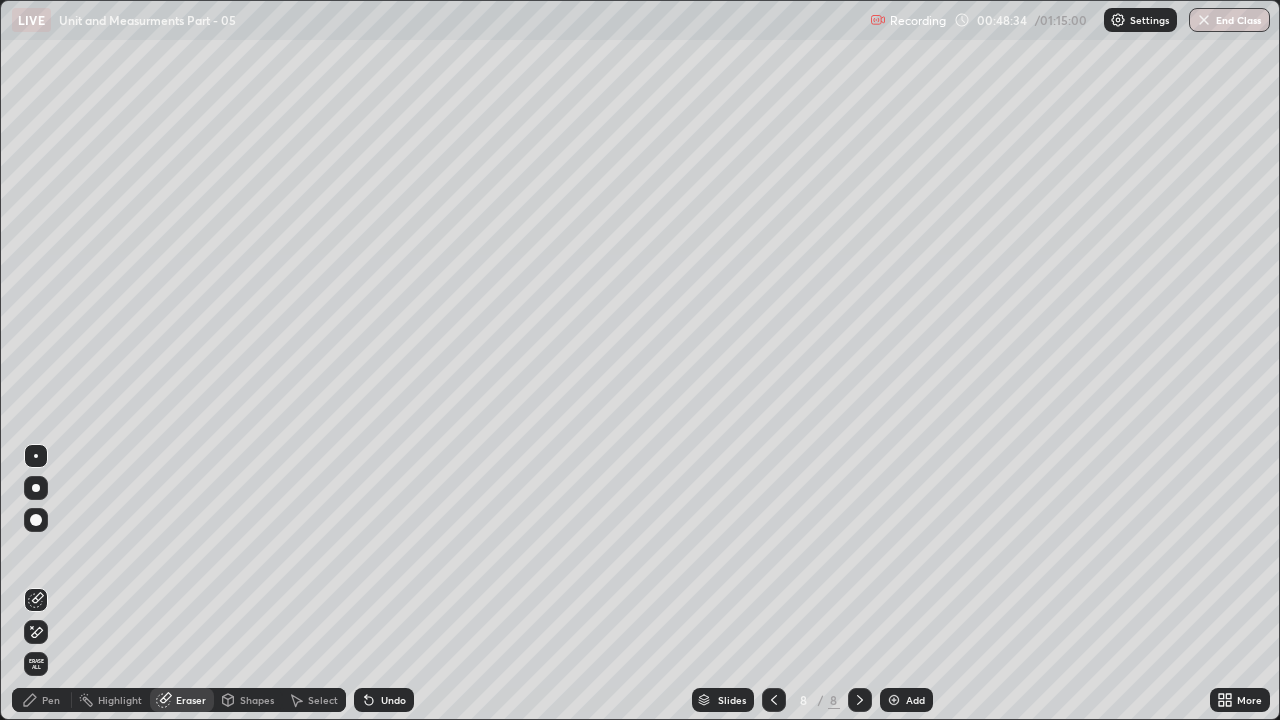 click on "Pen" at bounding box center (42, 700) 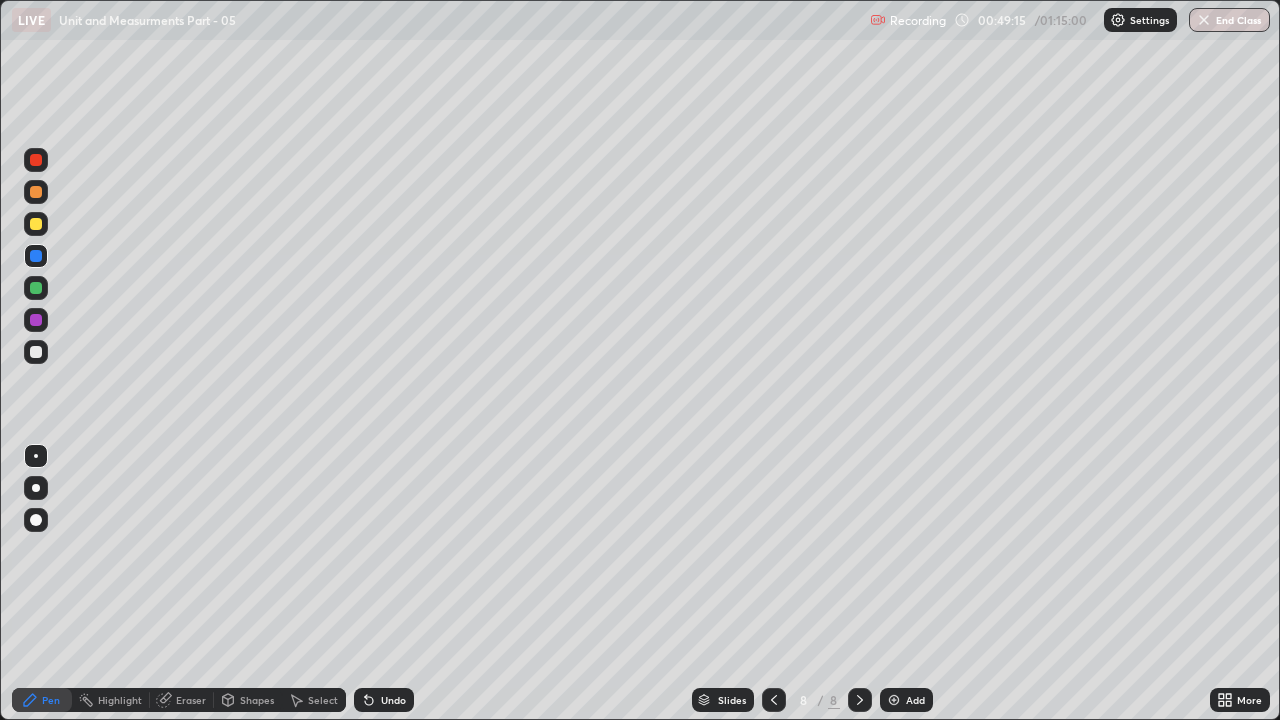 click on "Eraser" at bounding box center (182, 700) 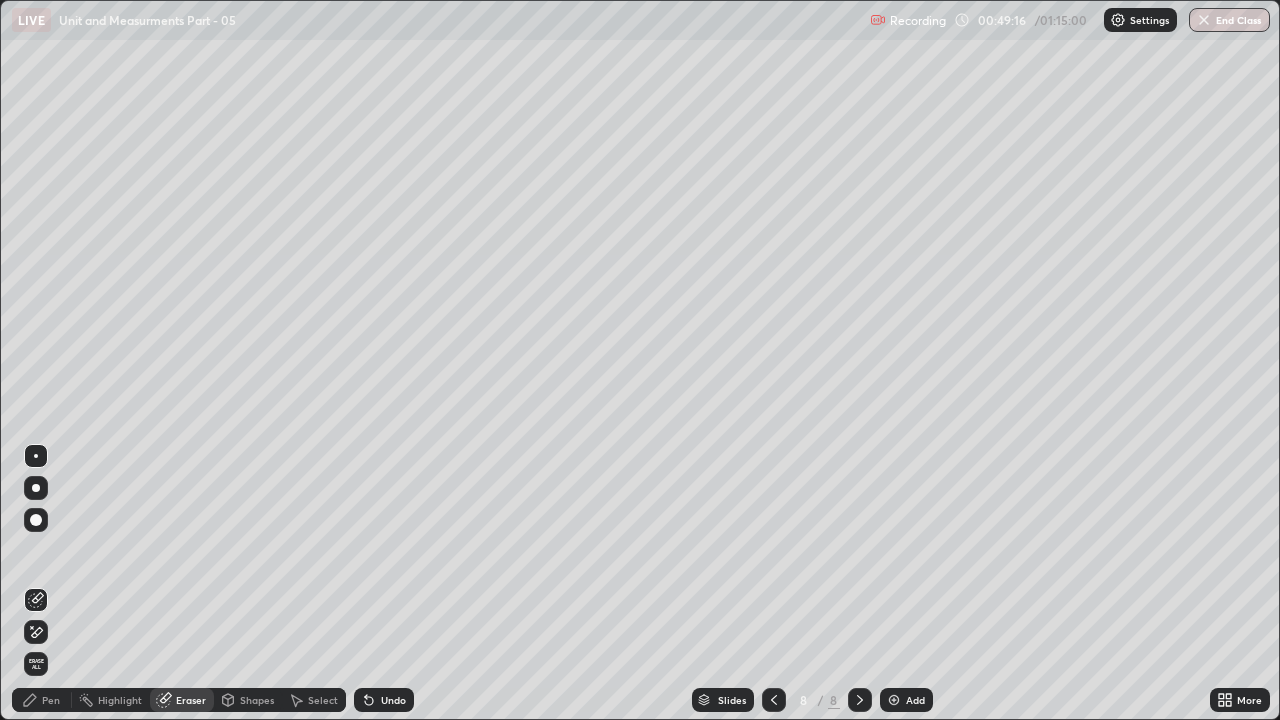 click 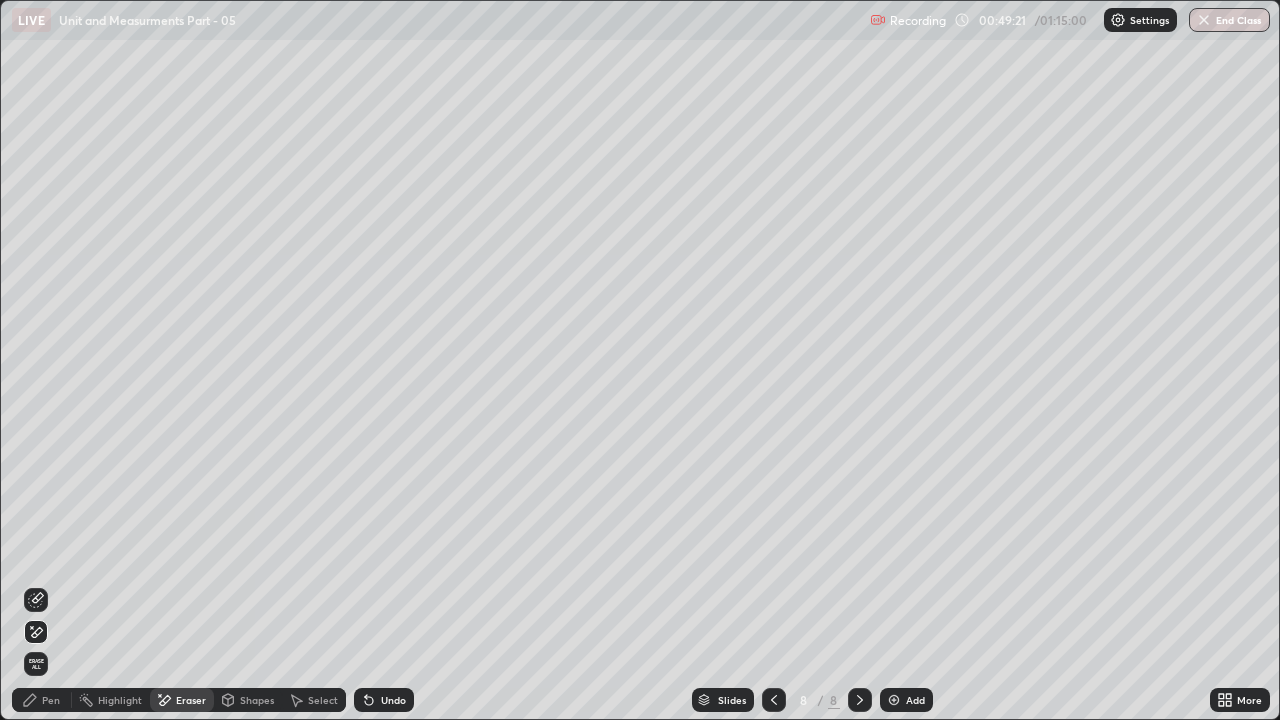 click on "Pen" at bounding box center (51, 700) 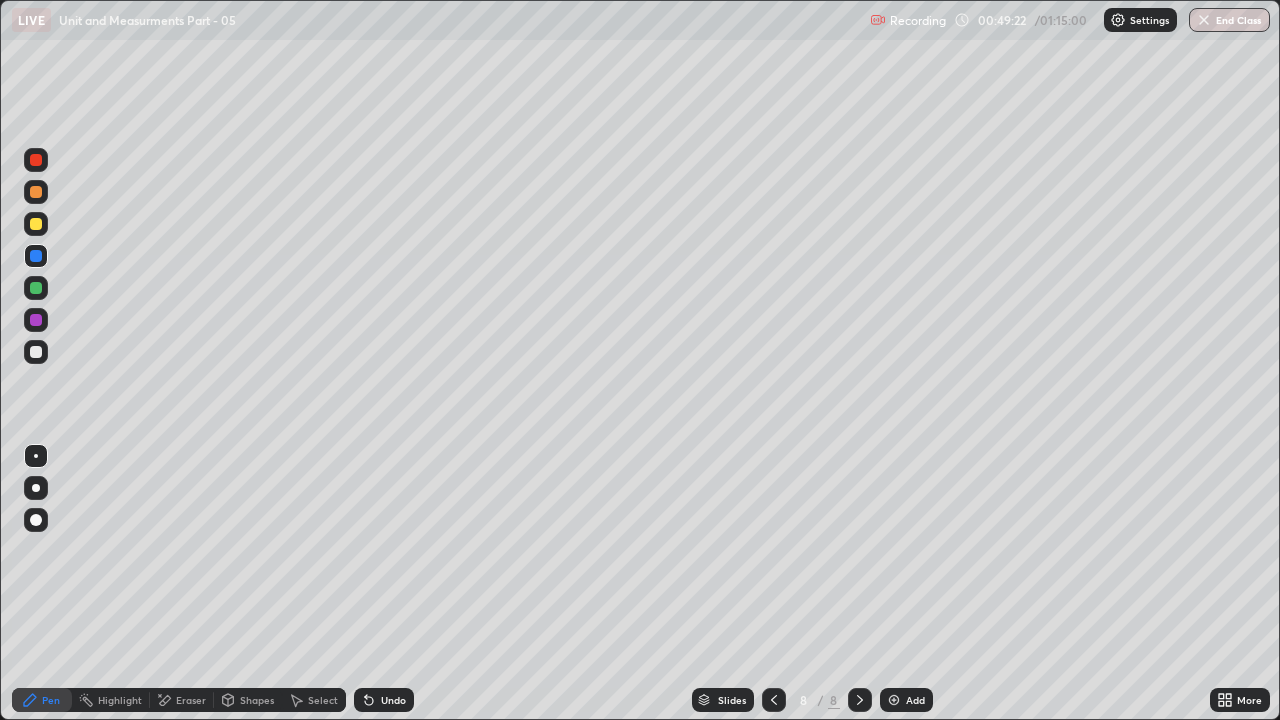 click at bounding box center (36, 256) 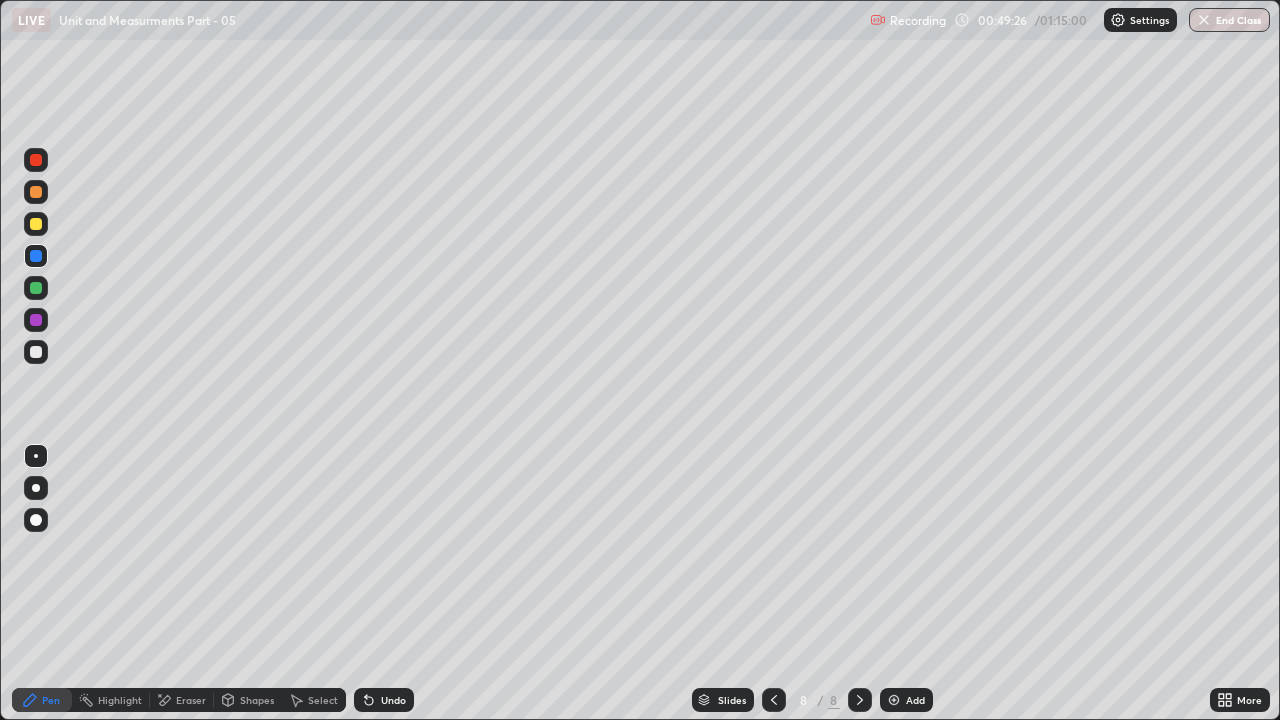 click on "Undo" at bounding box center [393, 700] 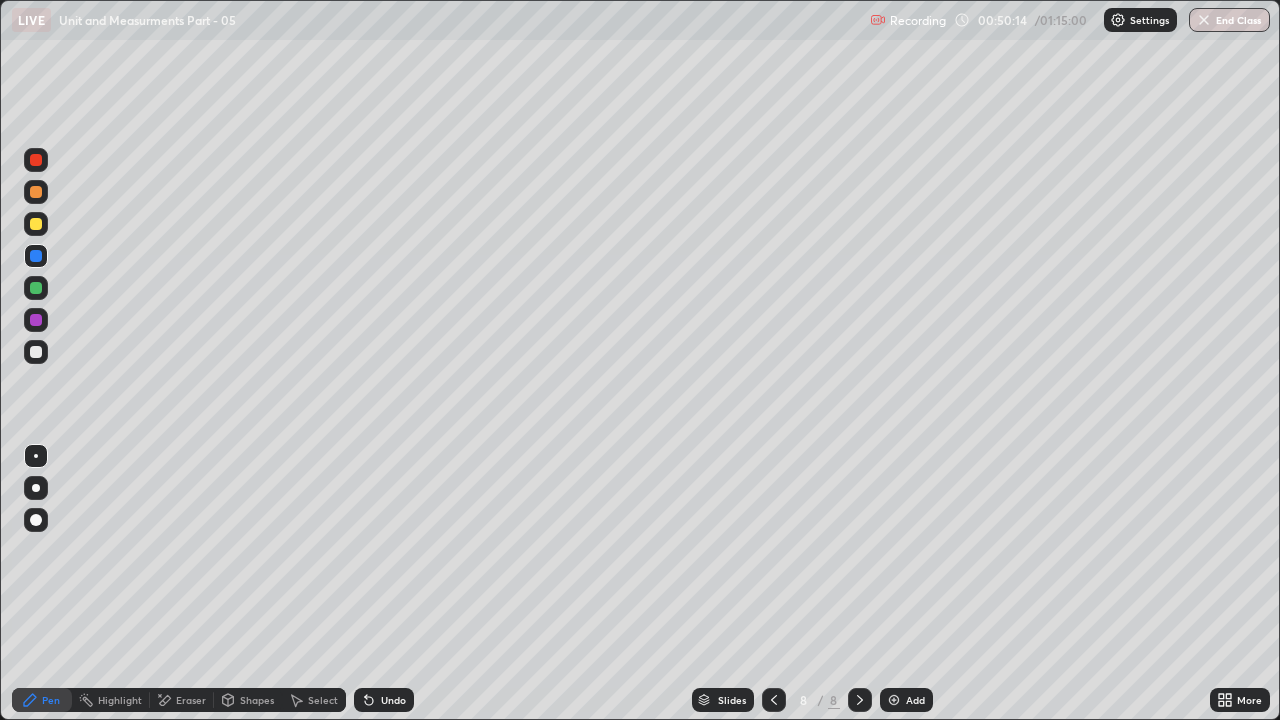 click at bounding box center [894, 700] 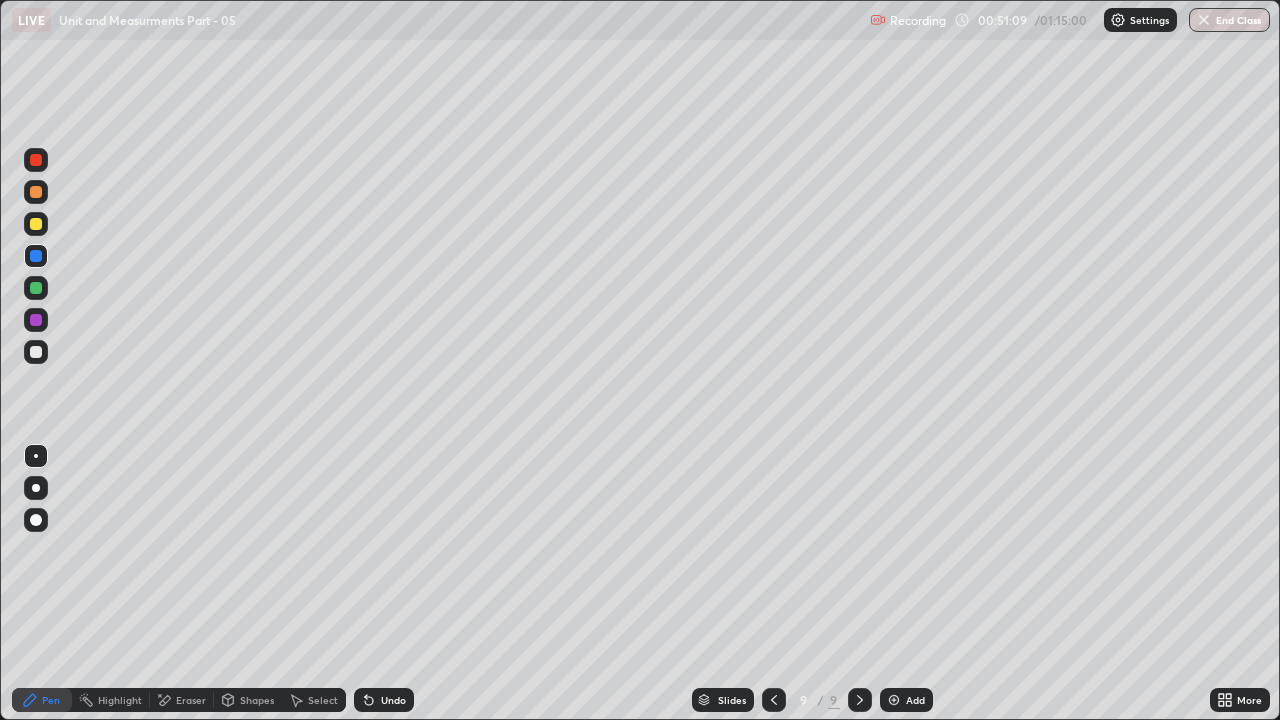 click 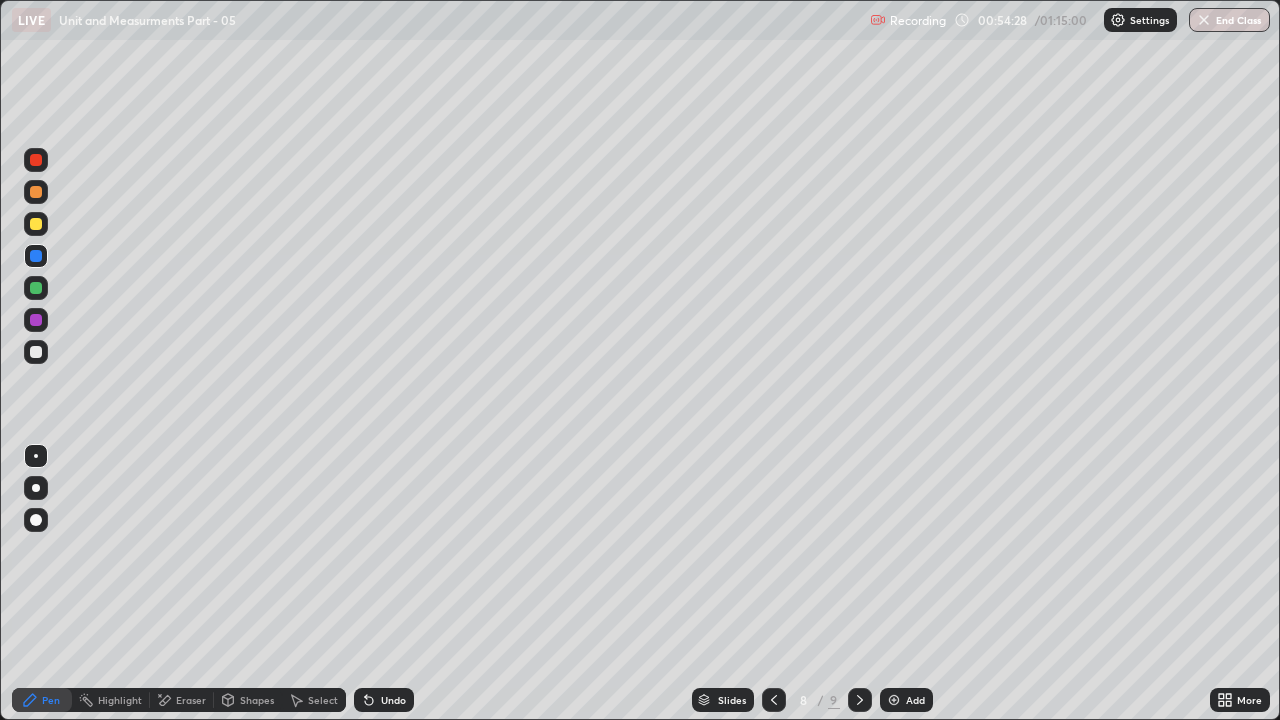 click at bounding box center [894, 700] 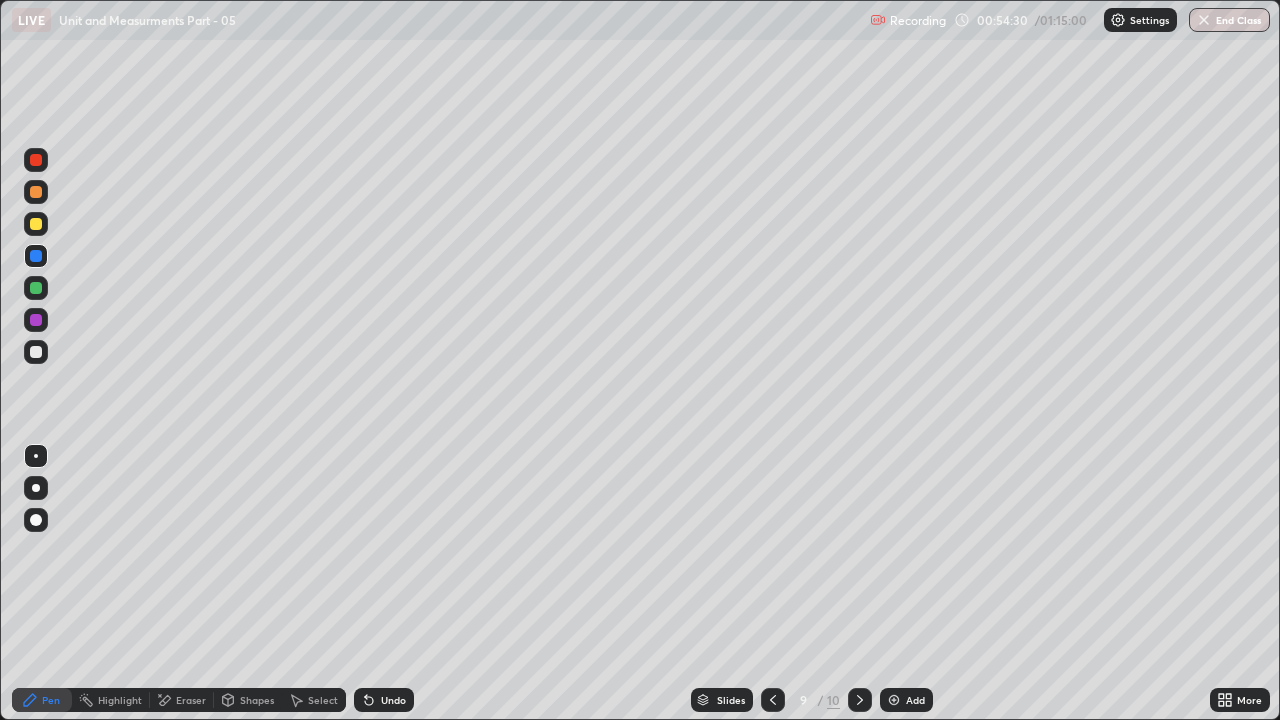 click at bounding box center (36, 320) 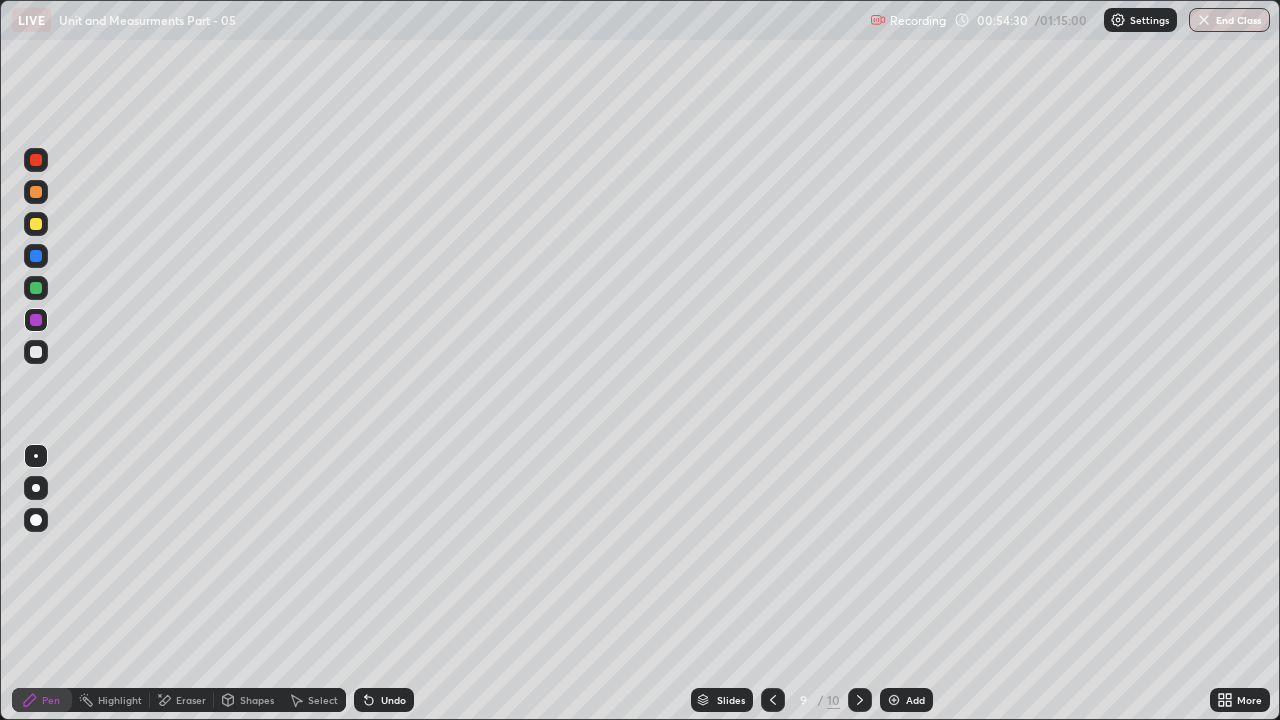 click at bounding box center (36, 288) 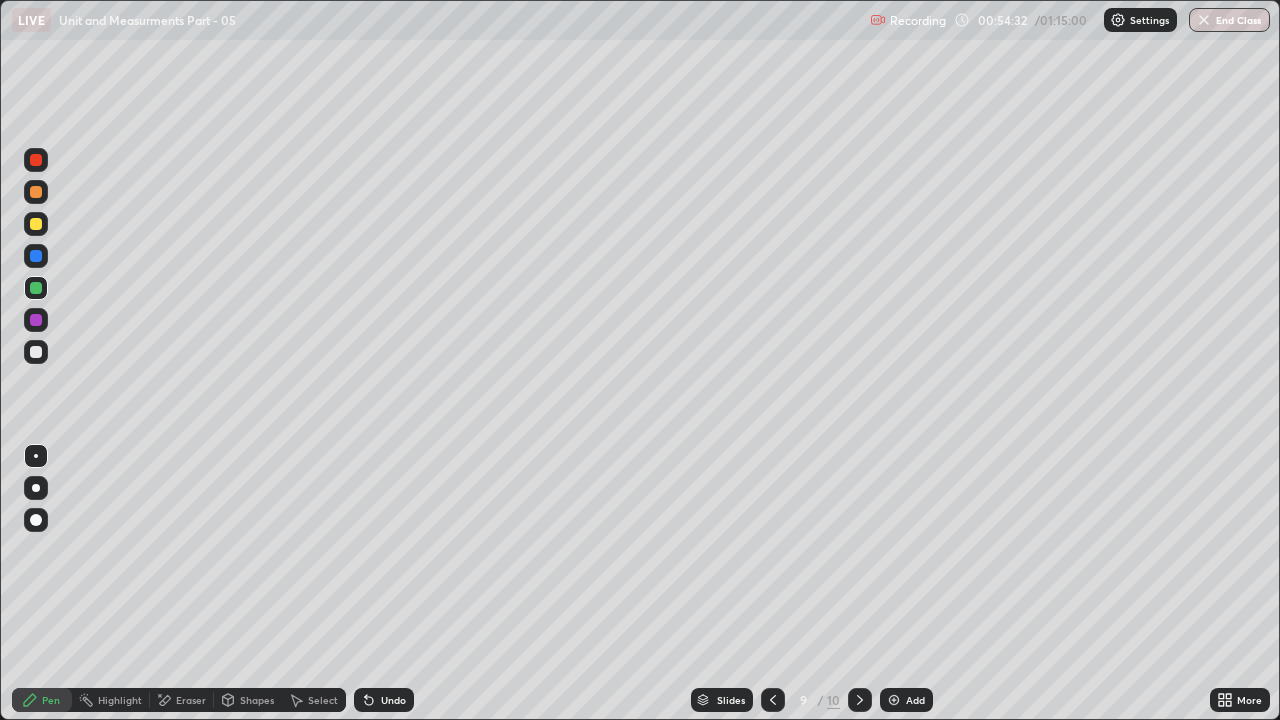 click 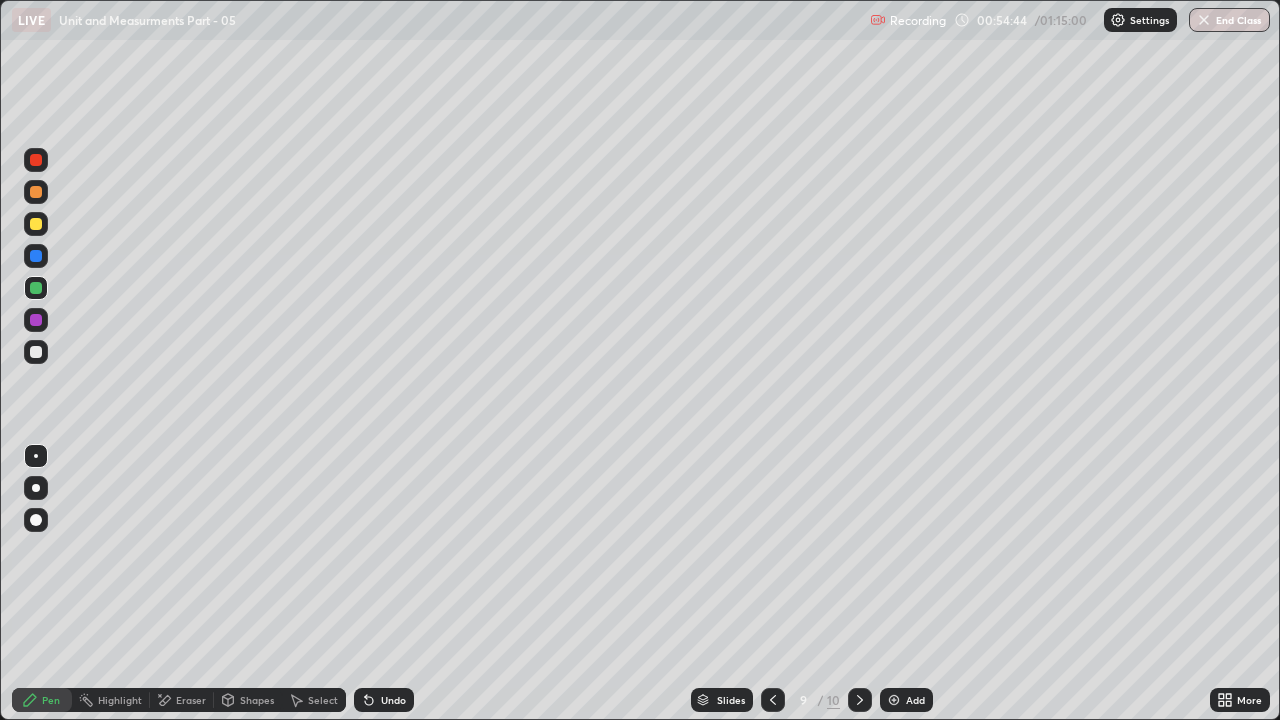 click on "Undo" at bounding box center (384, 700) 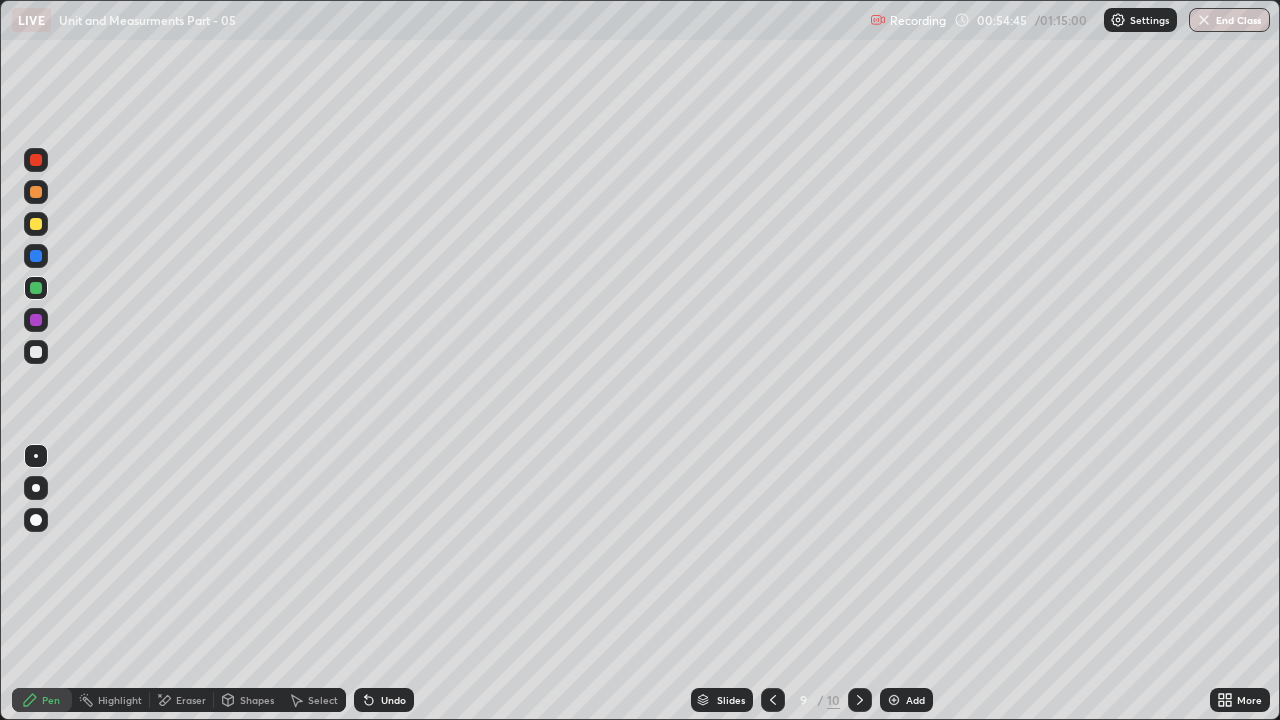 click on "Undo" at bounding box center (384, 700) 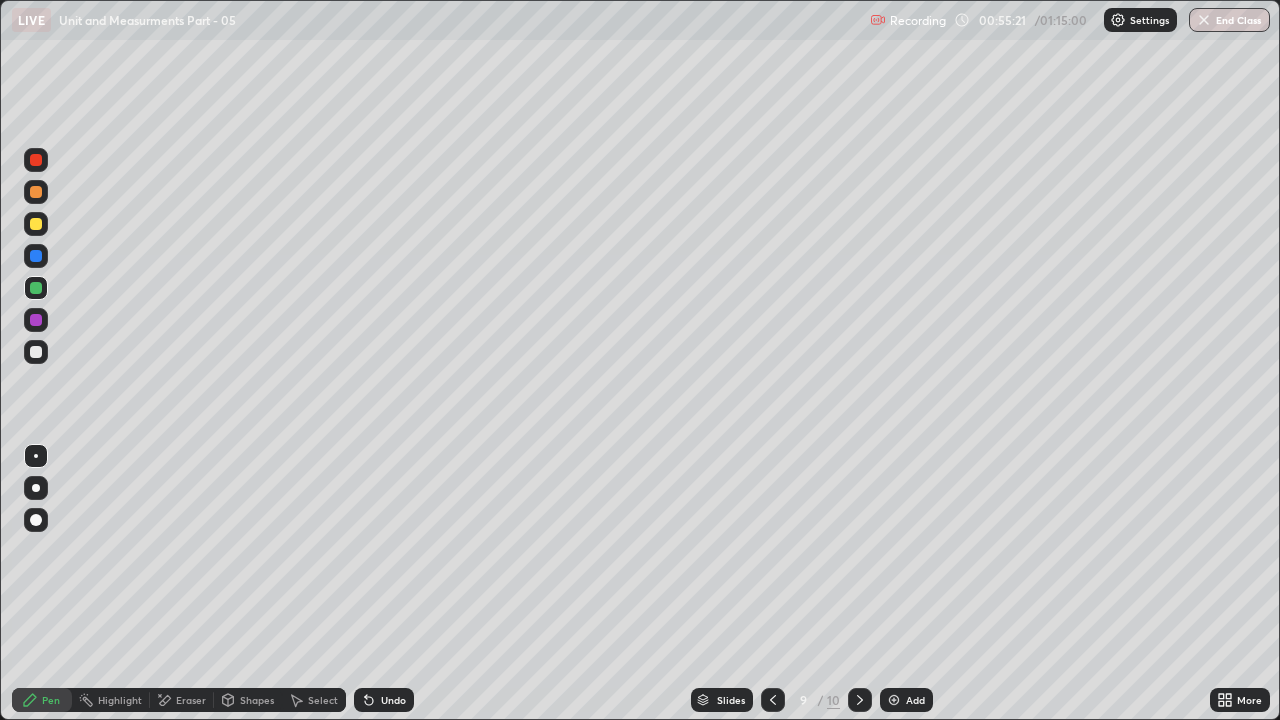 click 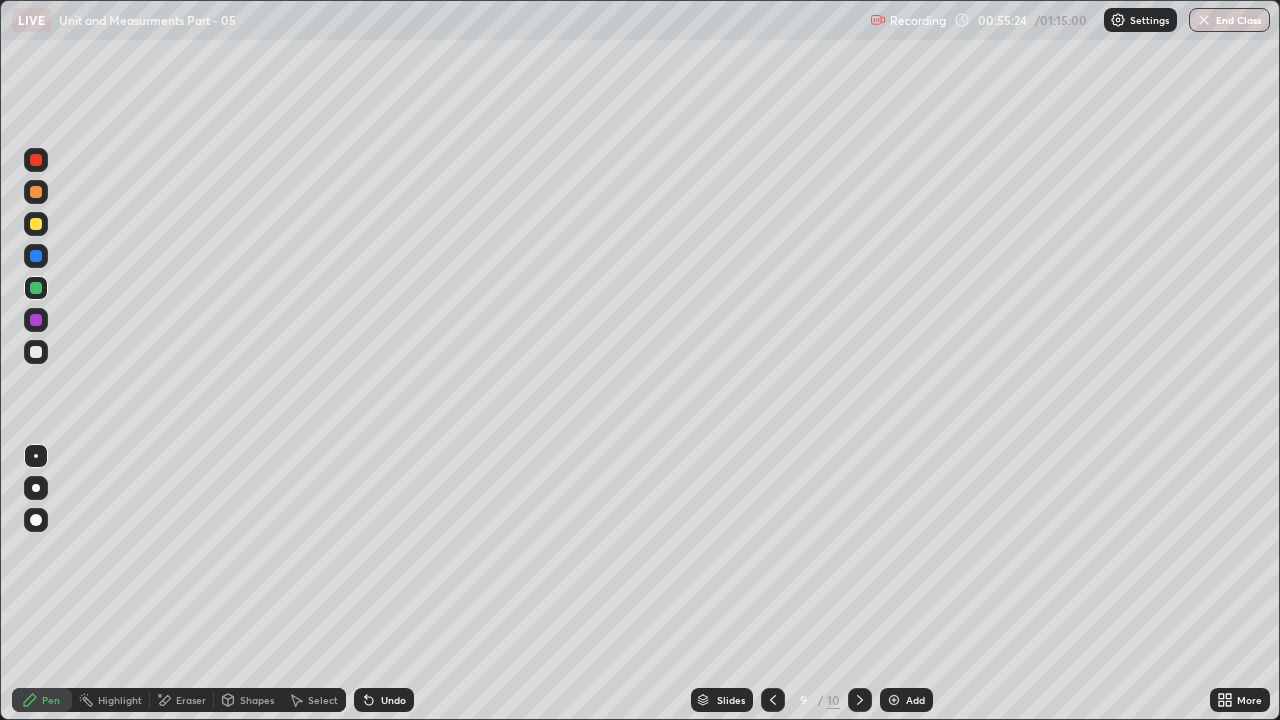 click 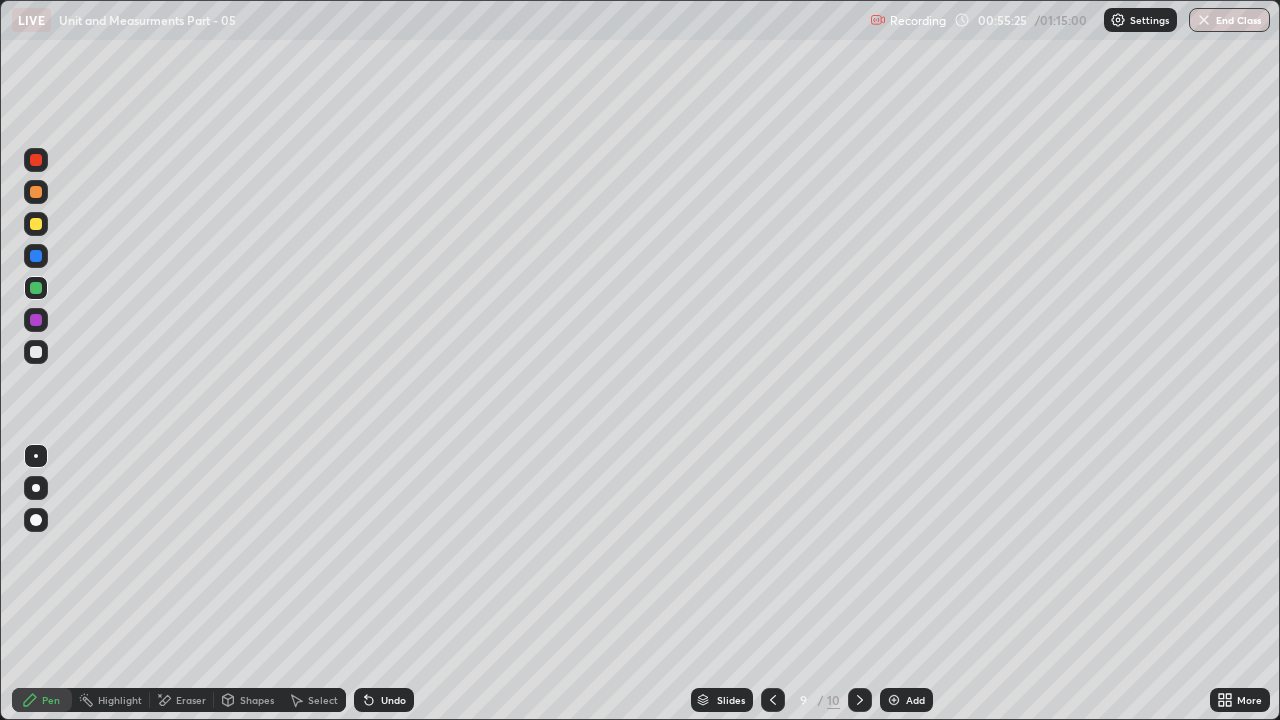 click 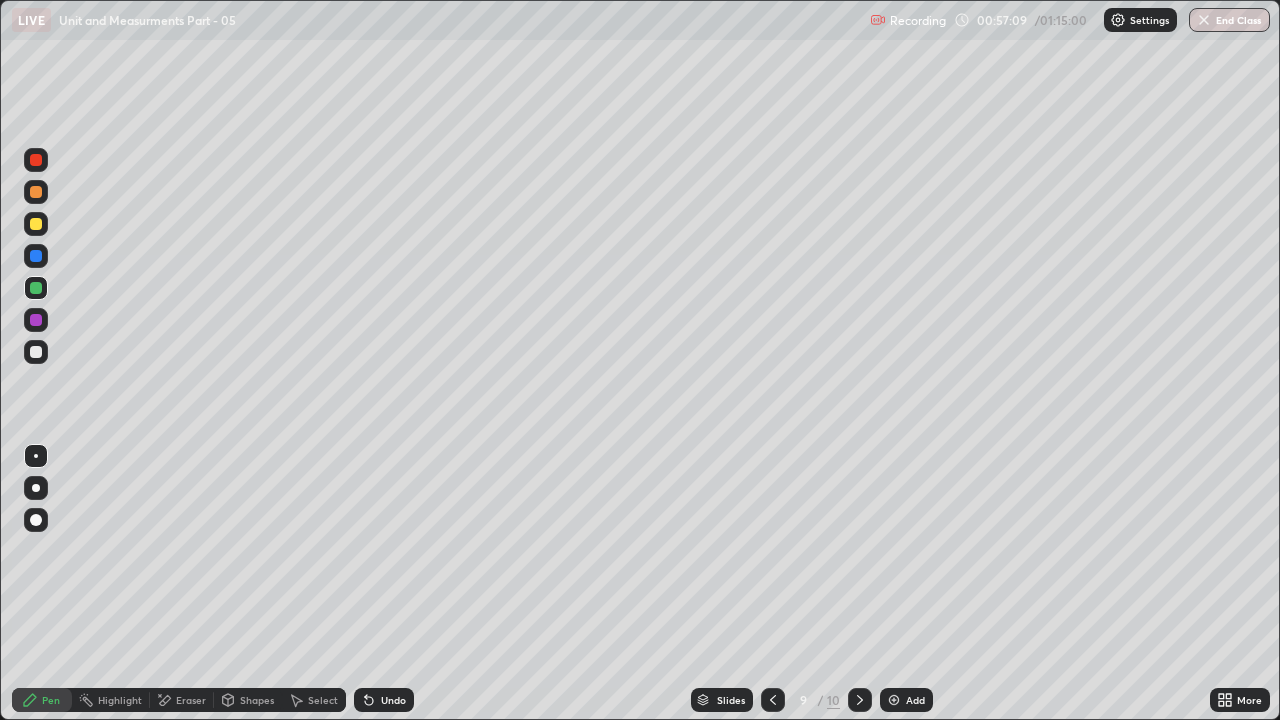 click on "Eraser" at bounding box center (191, 700) 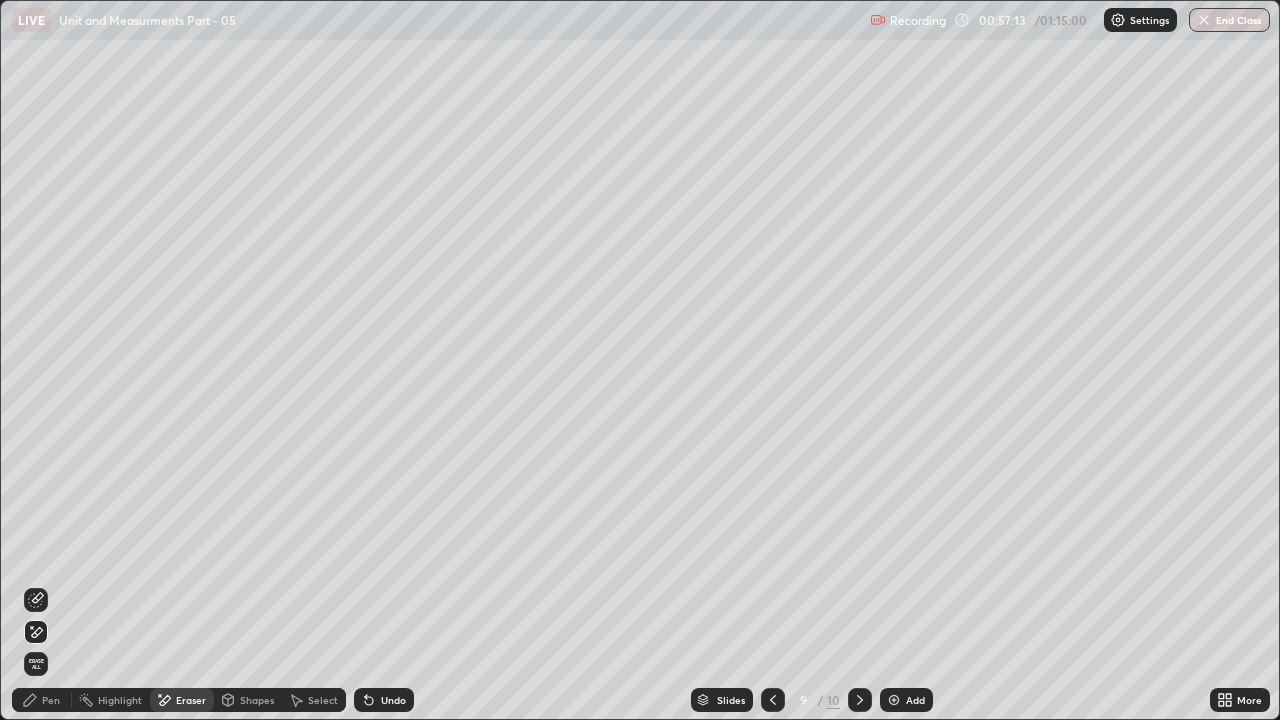 click on "Pen" at bounding box center (42, 700) 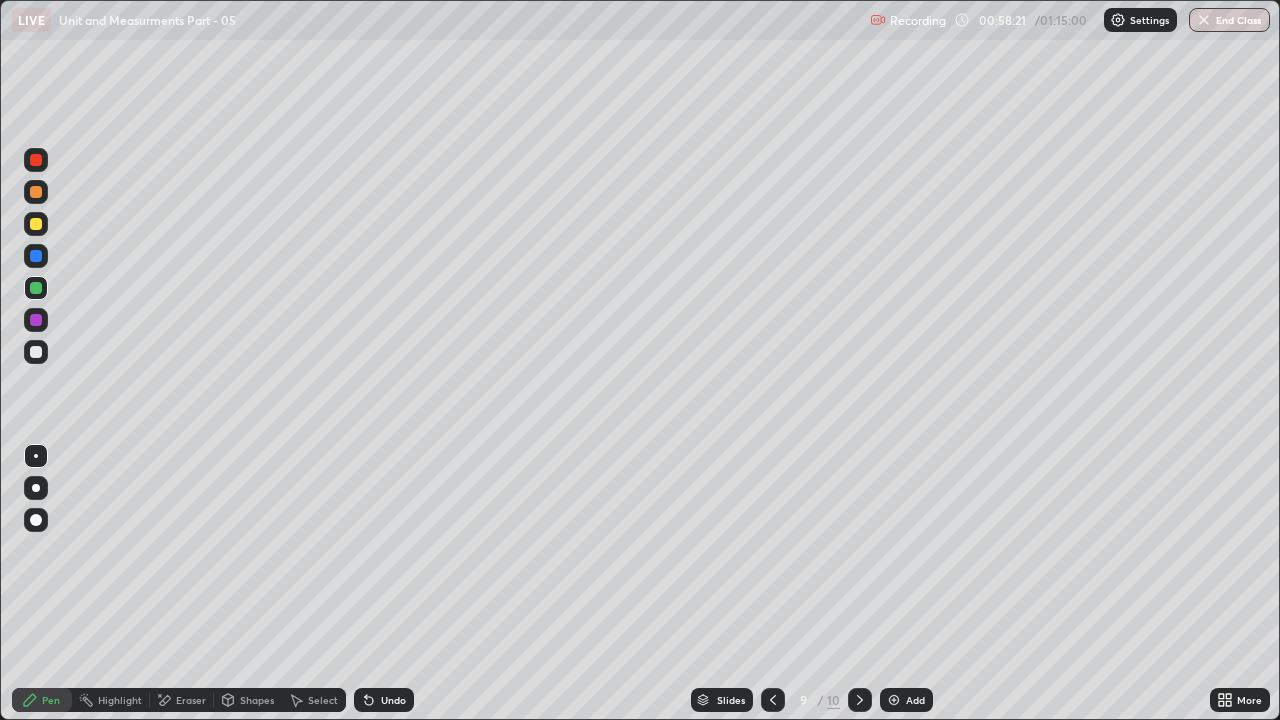 click on "Add" at bounding box center (906, 700) 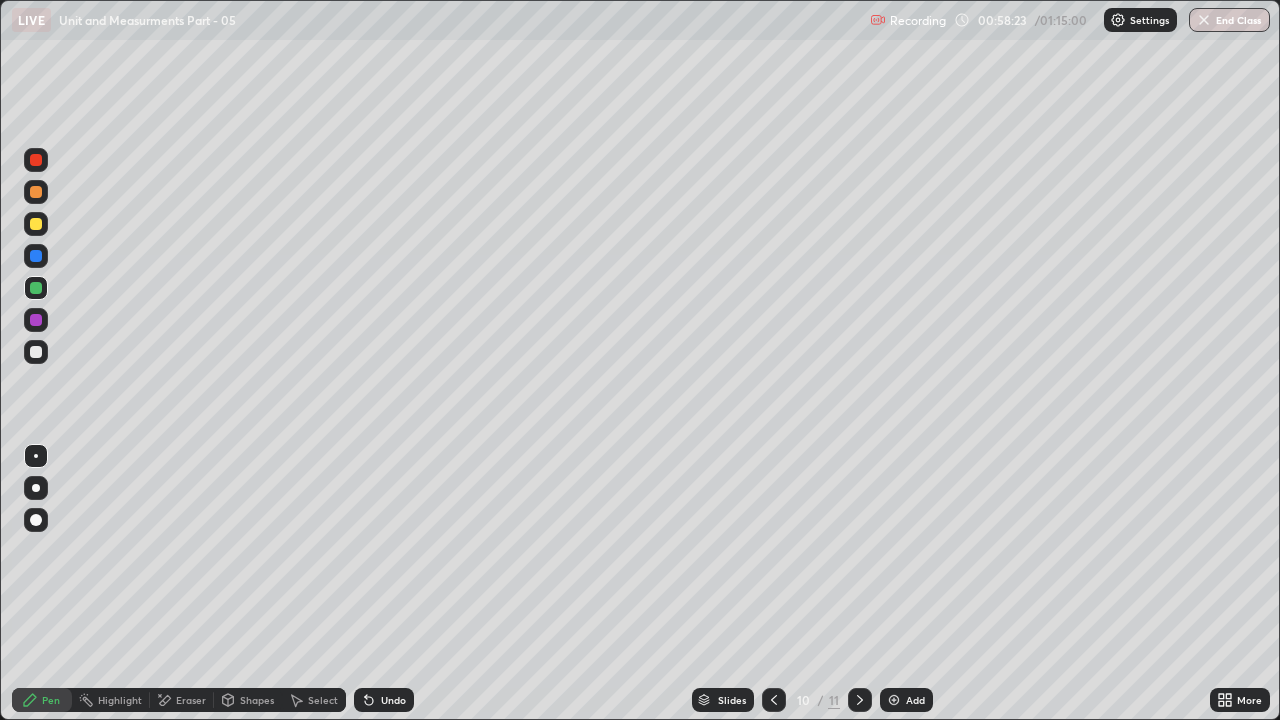 click at bounding box center [36, 488] 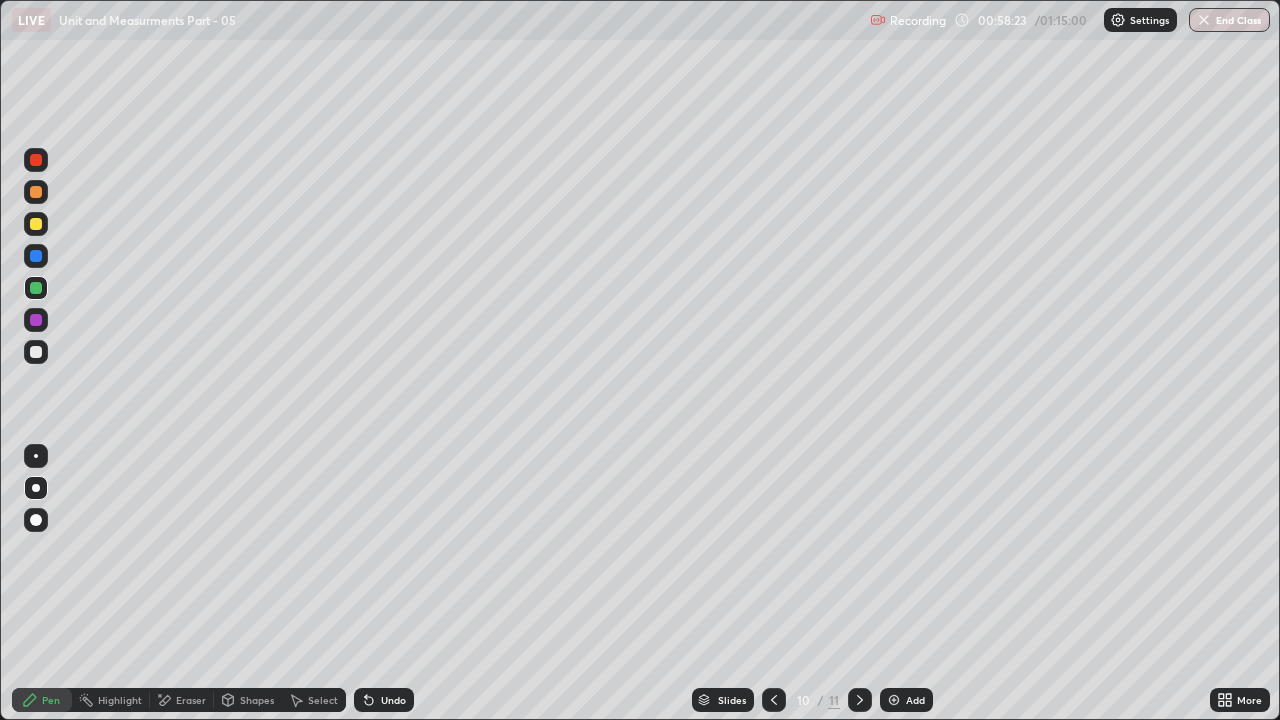 click at bounding box center [36, 352] 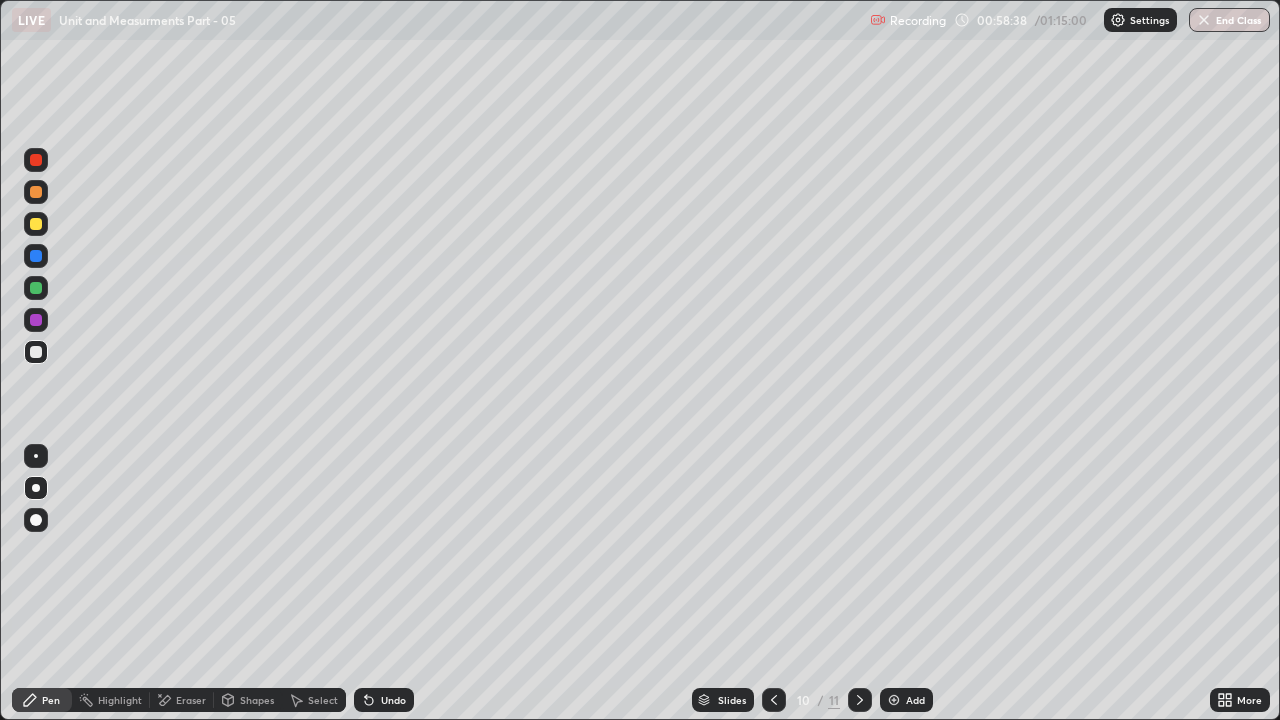 click at bounding box center (36, 320) 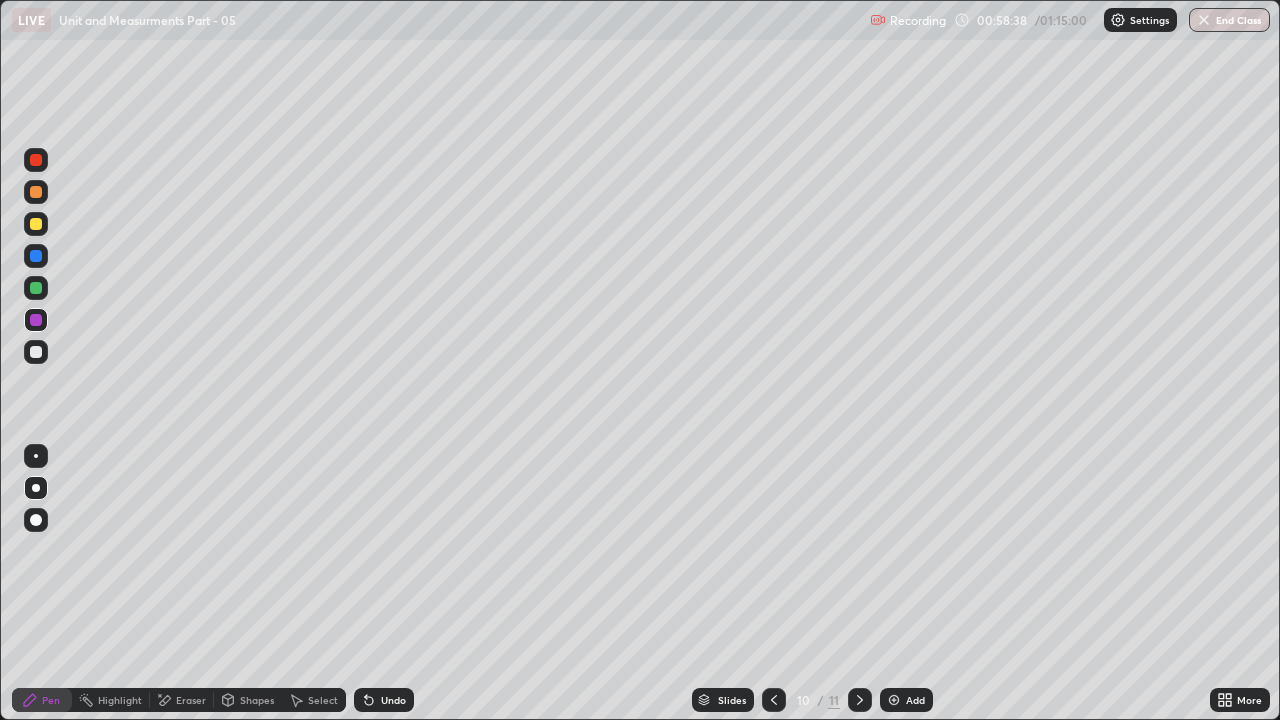 click at bounding box center (36, 456) 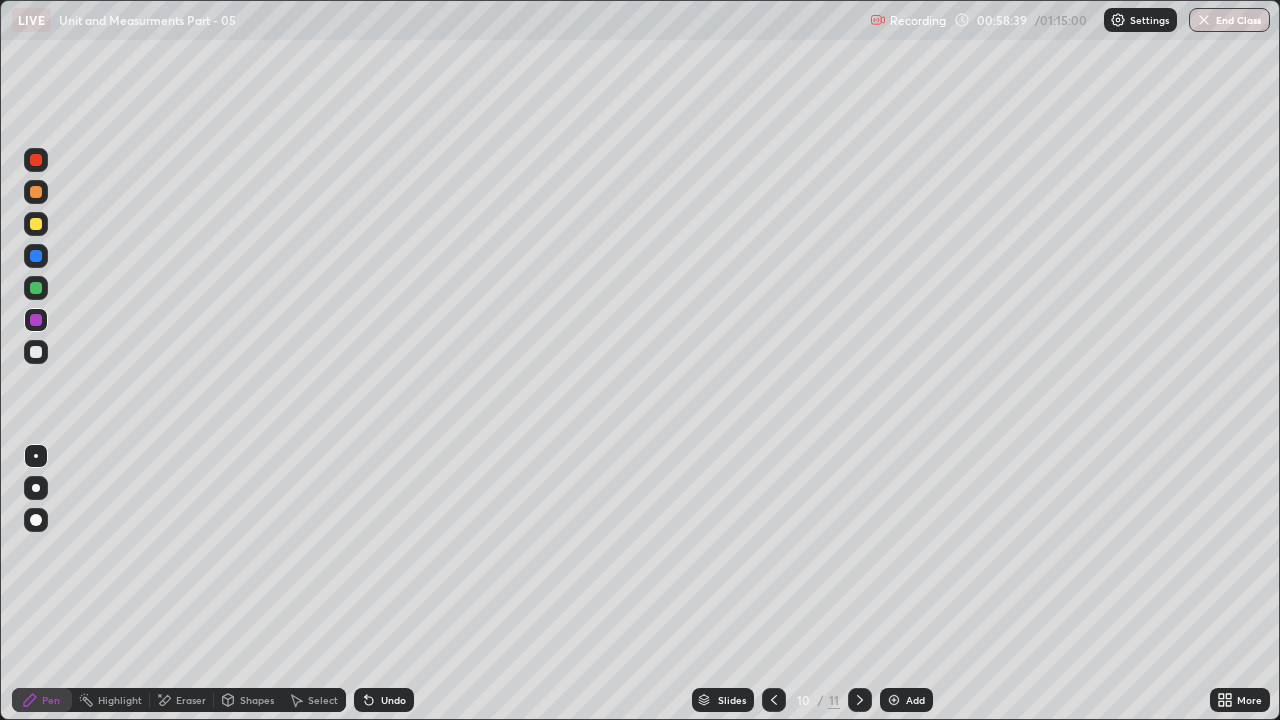click at bounding box center [36, 288] 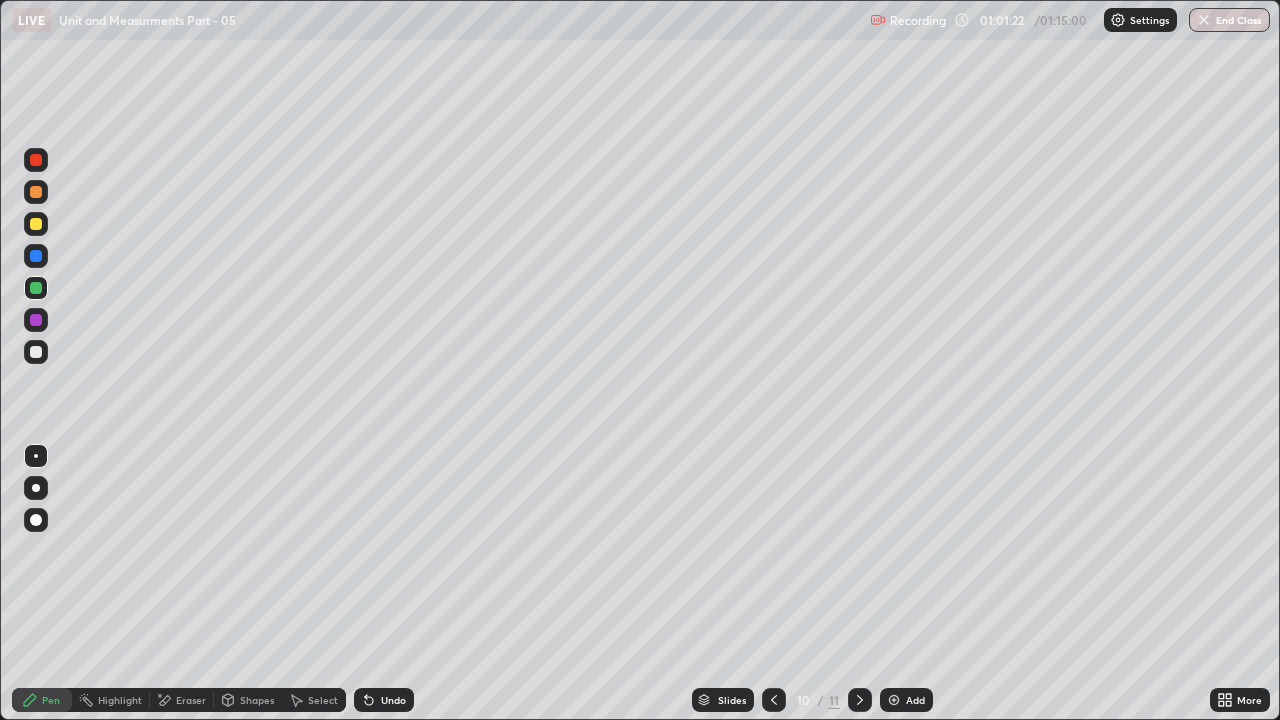 click on "Eraser" at bounding box center (191, 700) 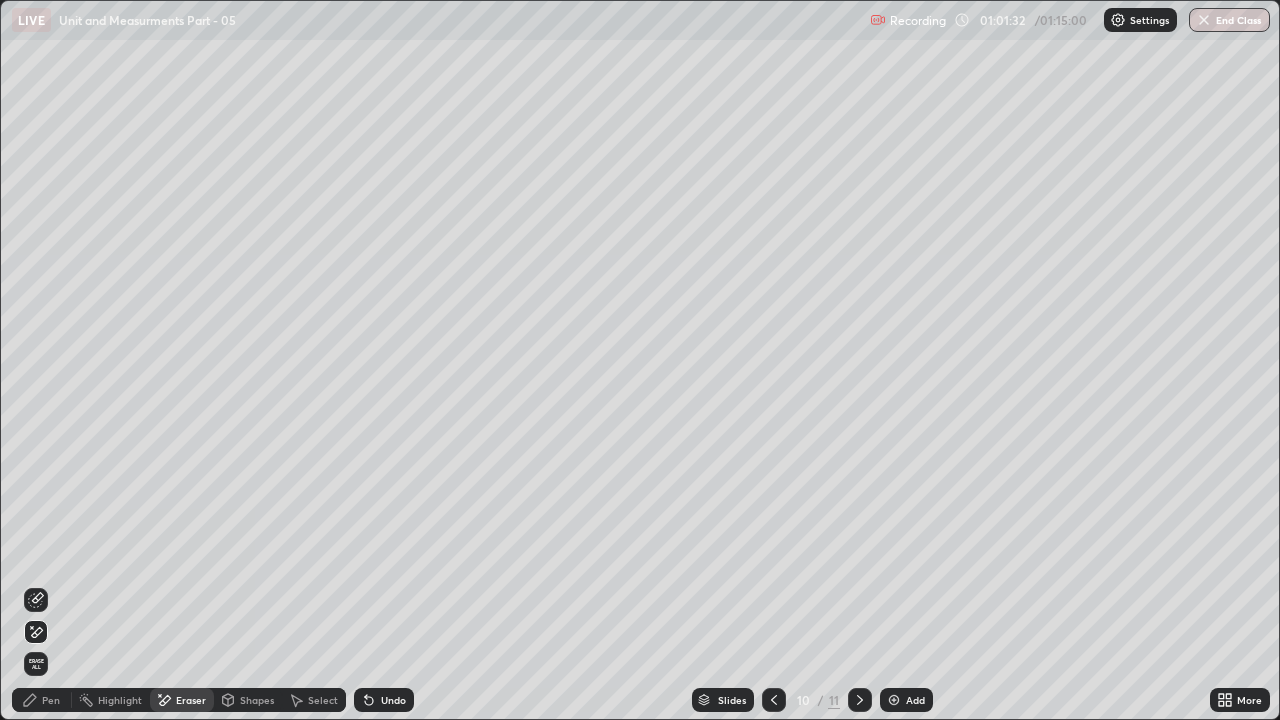 click on "Pen" at bounding box center [51, 700] 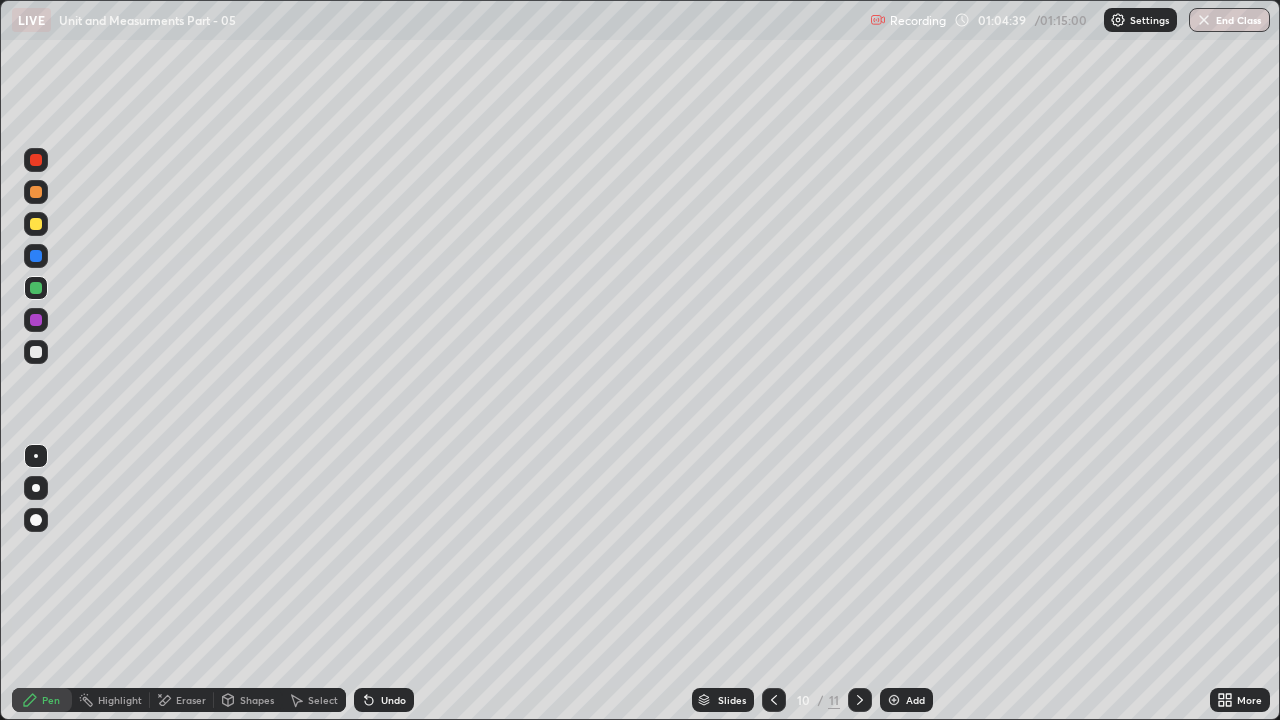 click 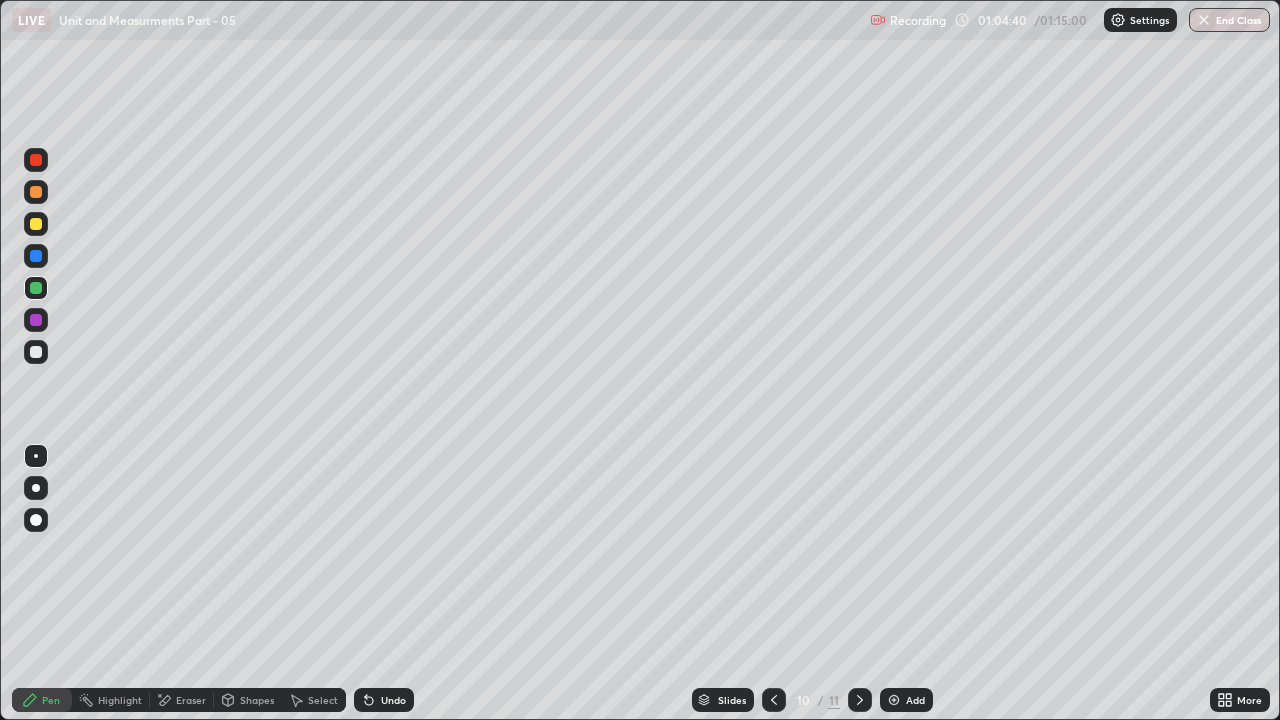 click 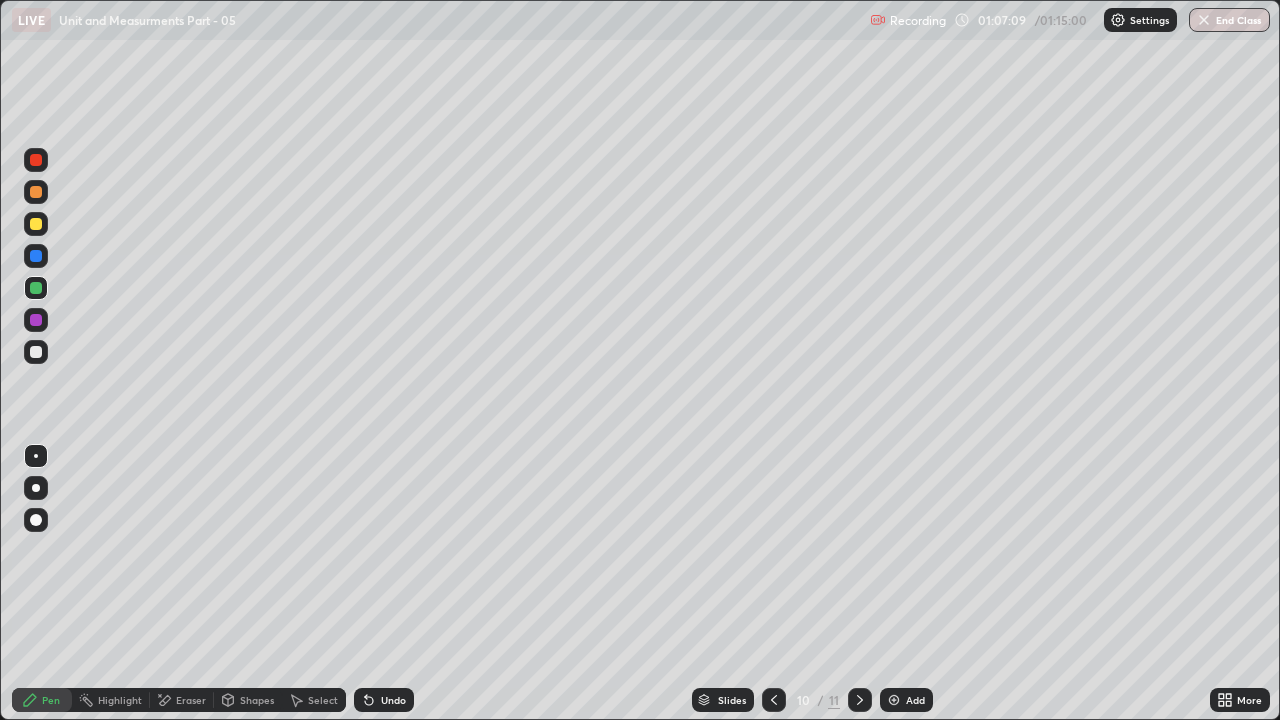 click on "Undo" at bounding box center [393, 700] 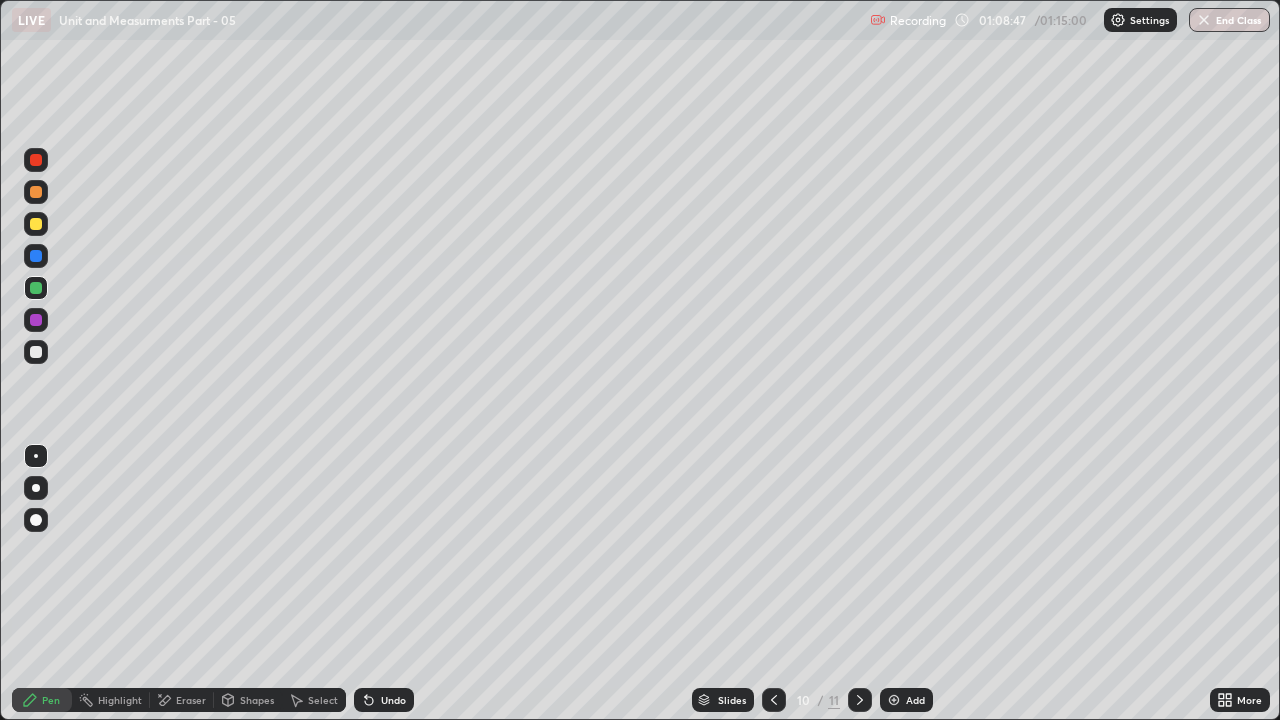 click on "Undo" at bounding box center (384, 700) 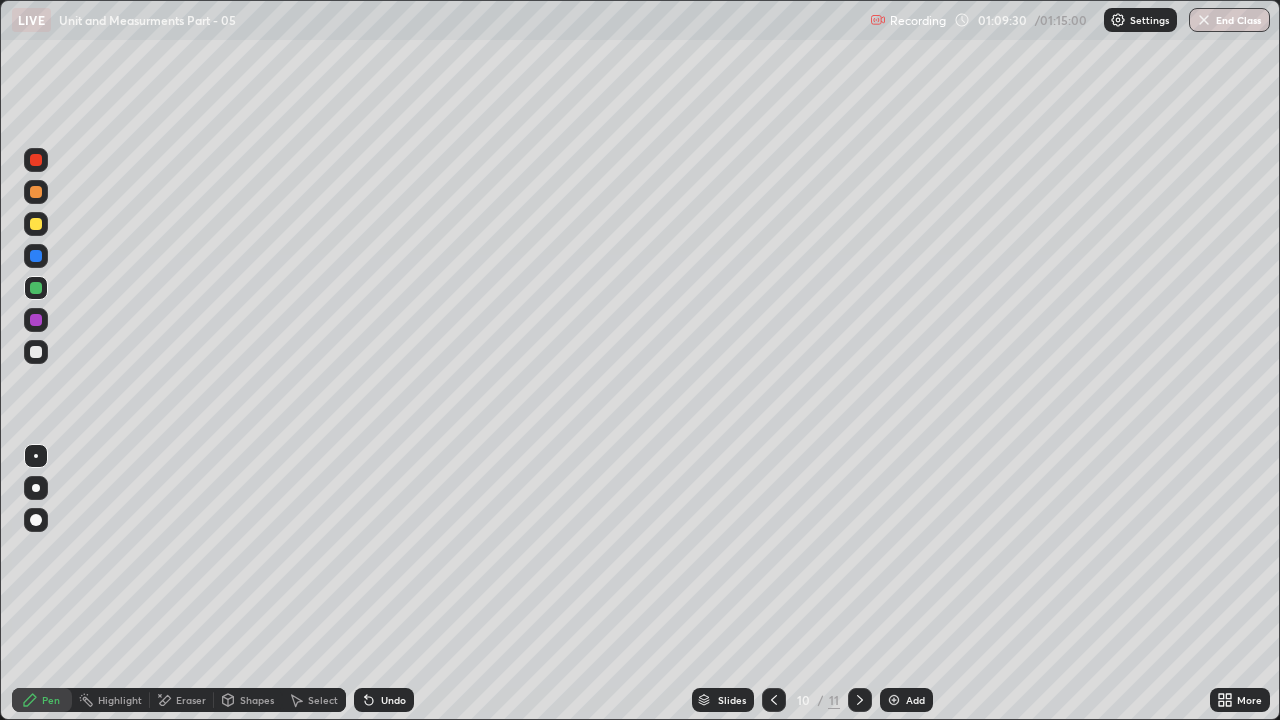 click on "Eraser" at bounding box center (191, 700) 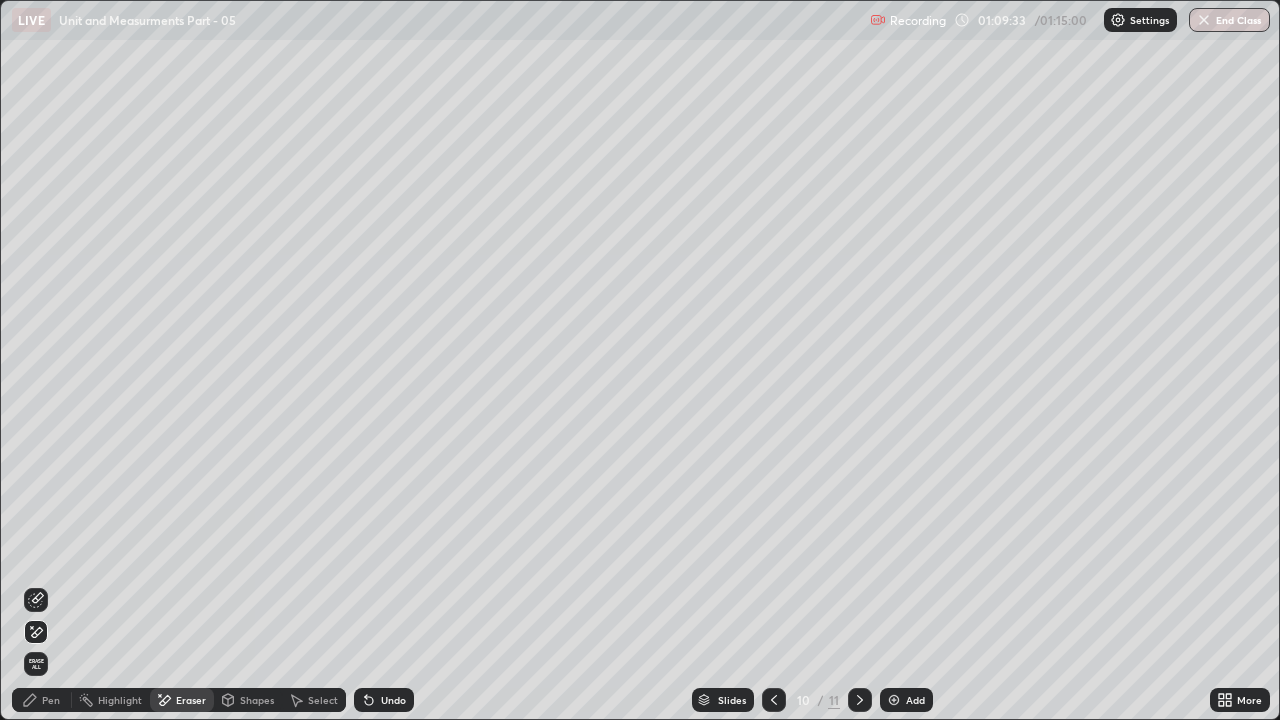 click on "Pen" at bounding box center (51, 700) 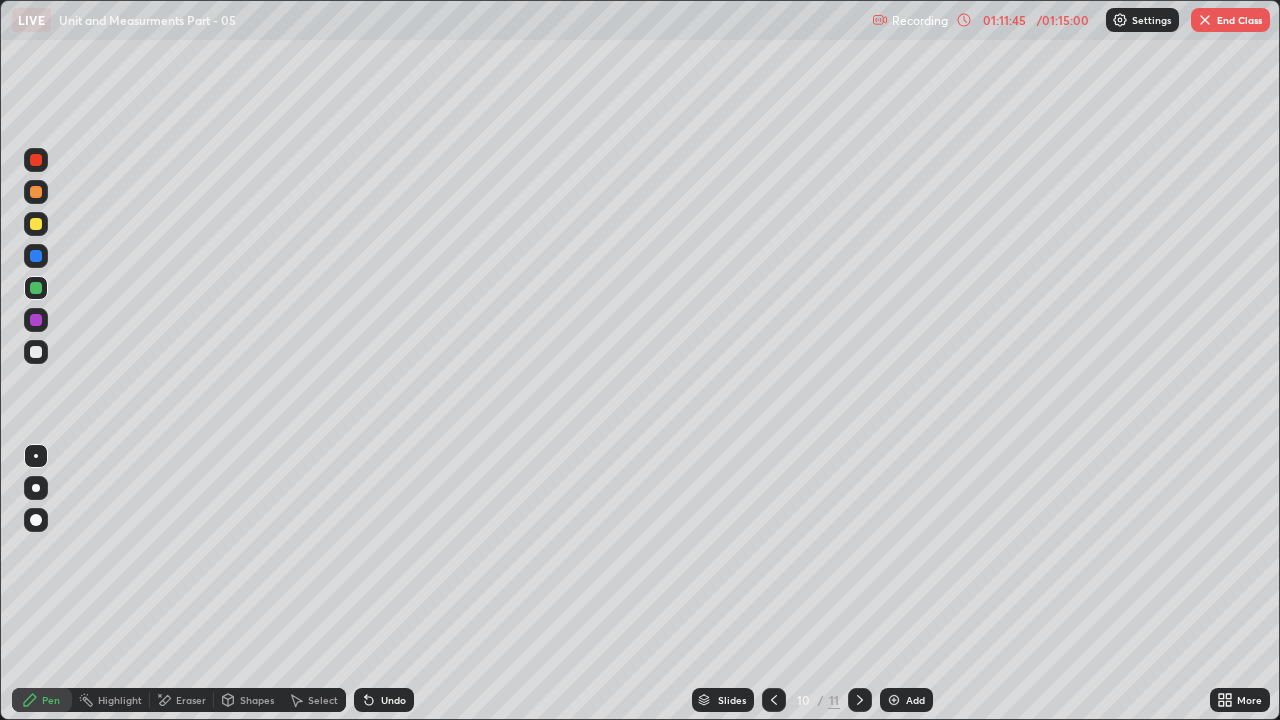 click at bounding box center (894, 700) 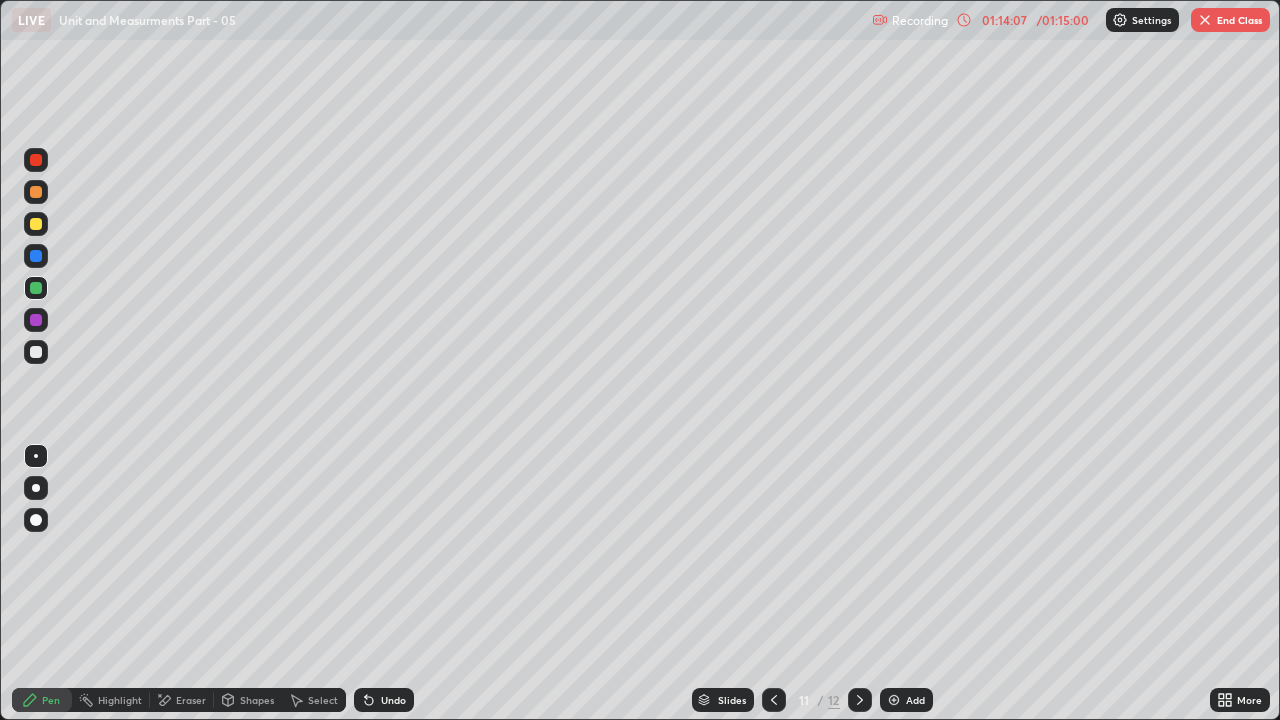click at bounding box center (36, 352) 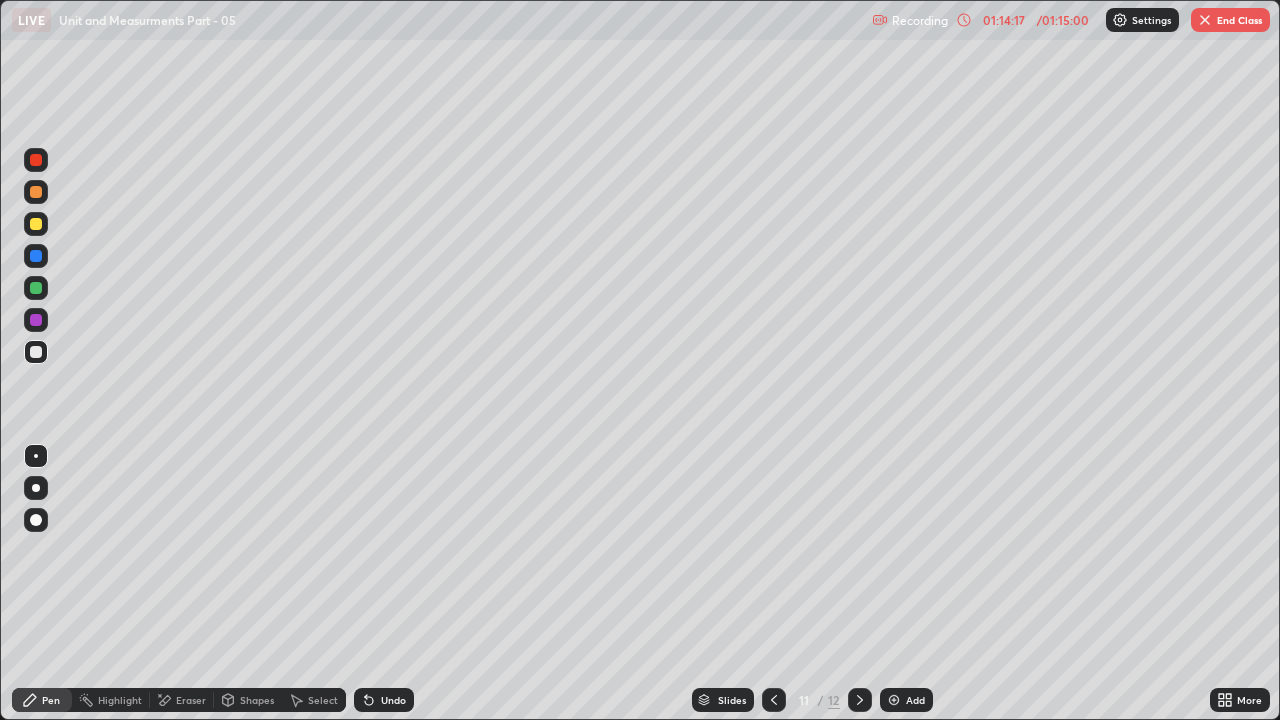 click at bounding box center [36, 320] 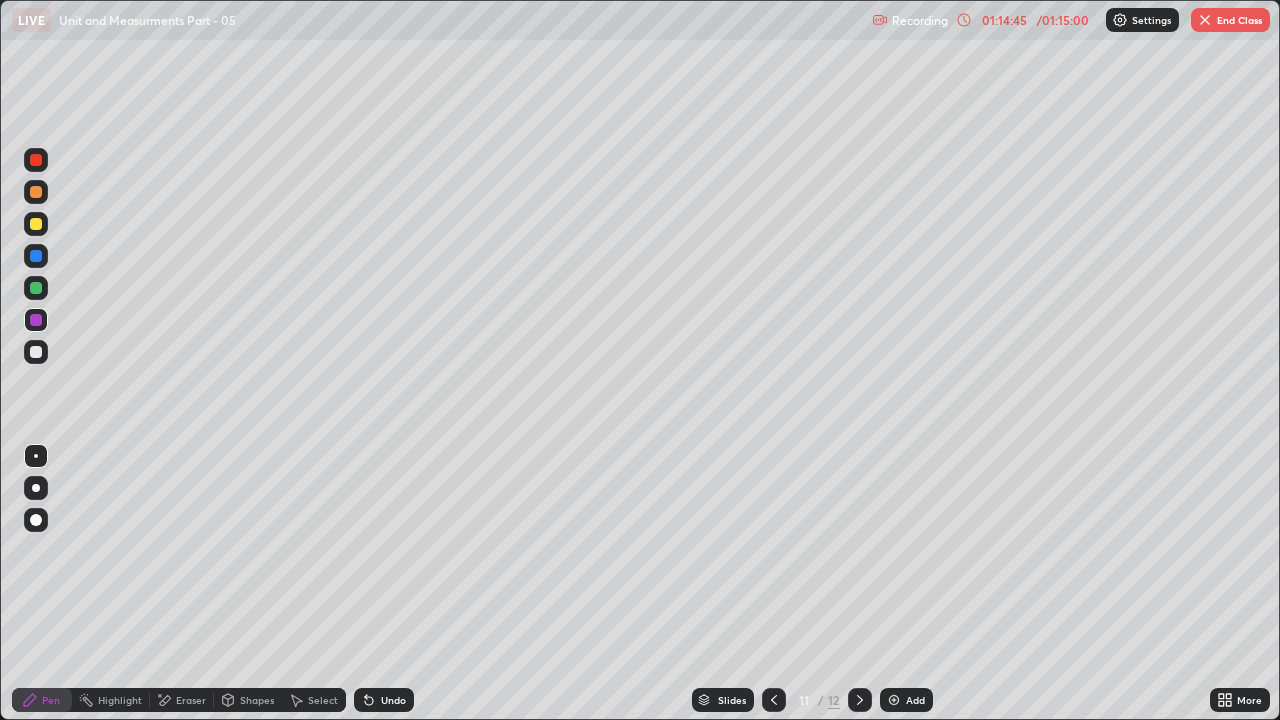 click on "Undo" at bounding box center [393, 700] 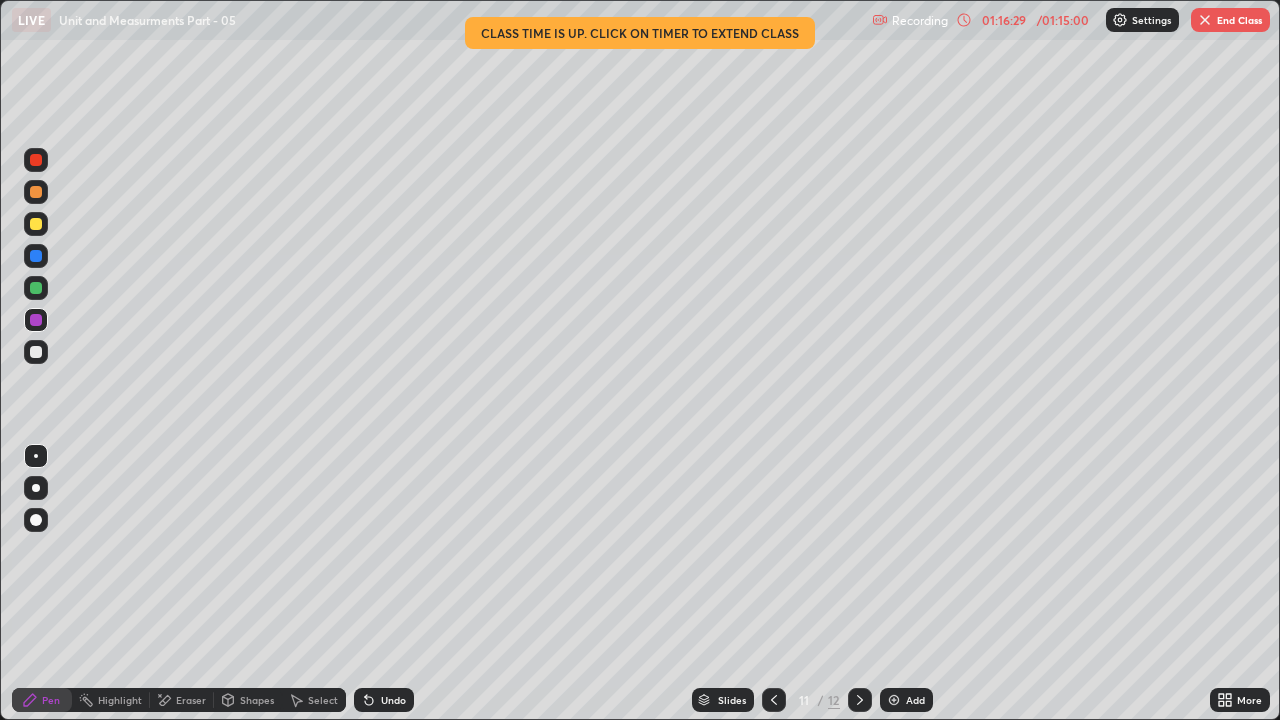 click on "End Class" at bounding box center (1230, 20) 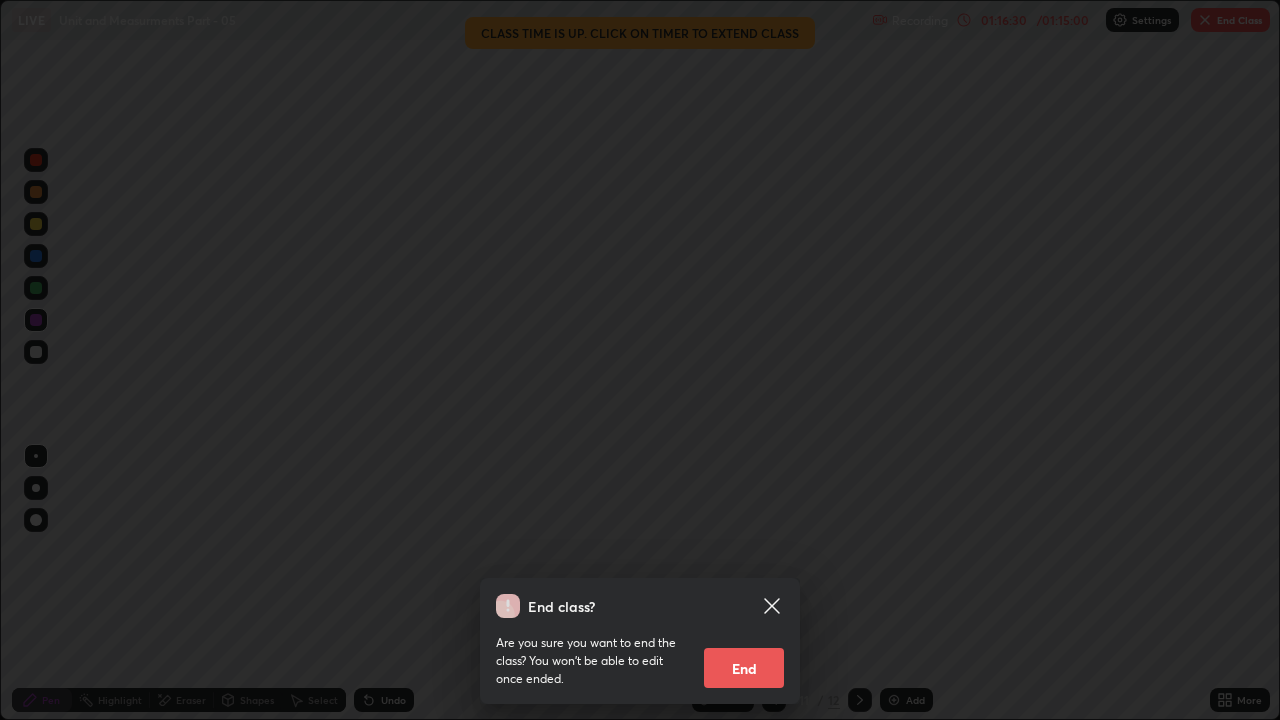 click on "End" at bounding box center [744, 668] 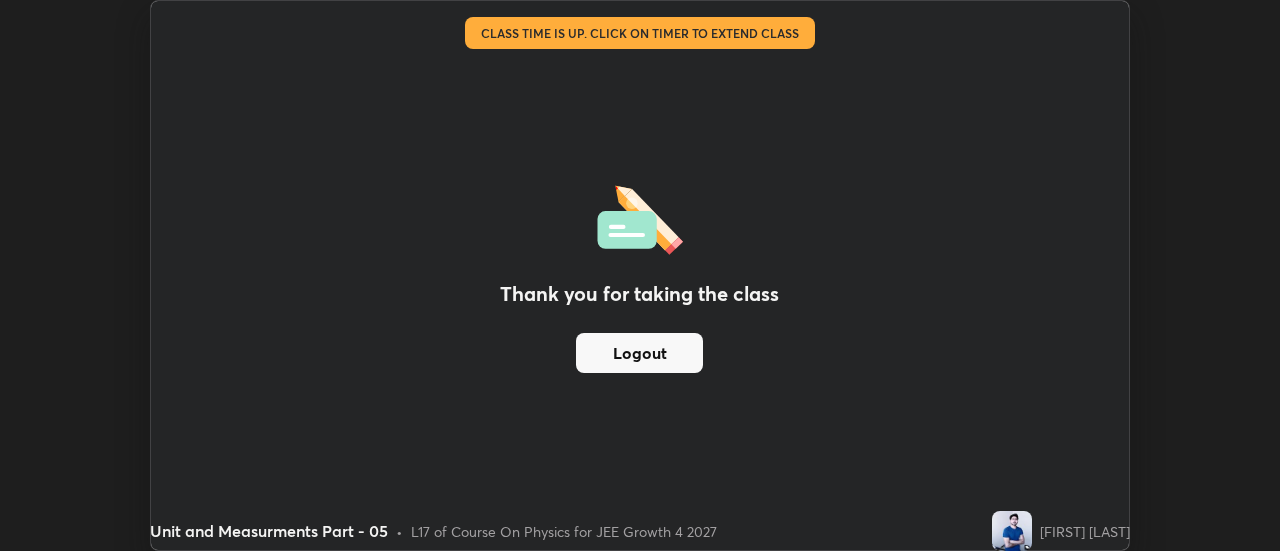 scroll, scrollTop: 551, scrollLeft: 1280, axis: both 